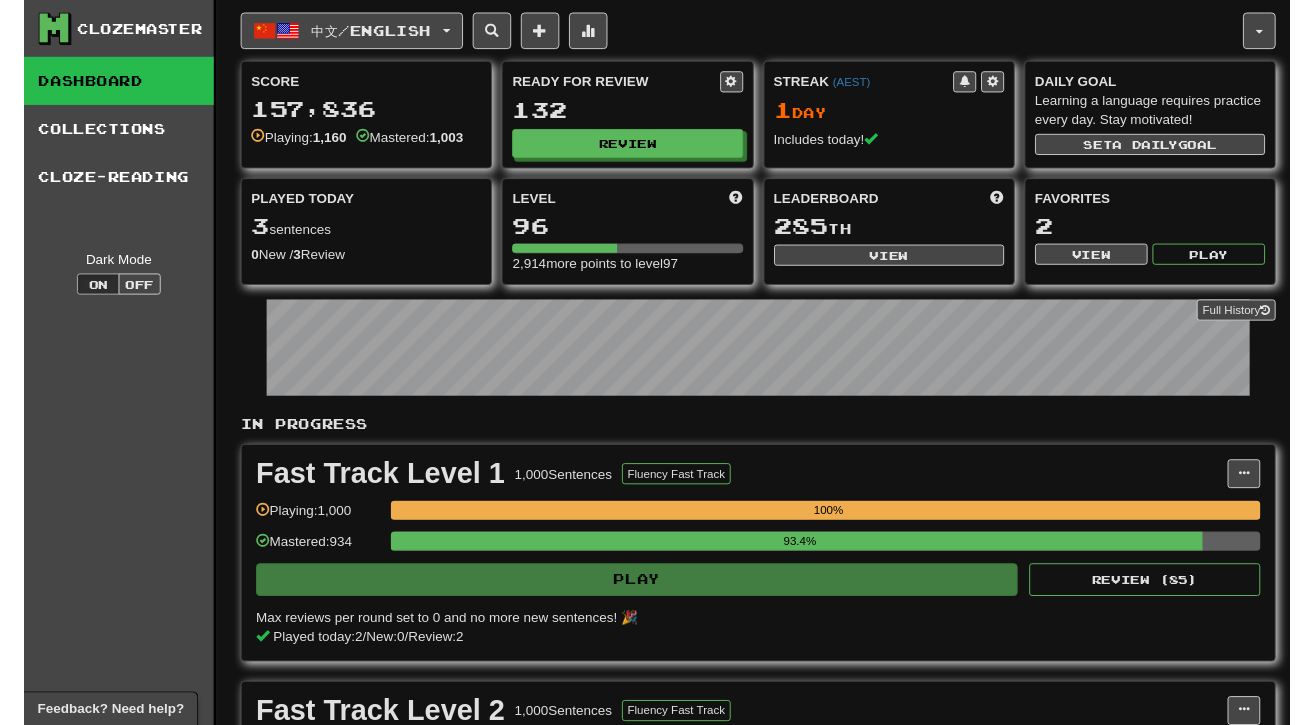 scroll, scrollTop: 0, scrollLeft: 0, axis: both 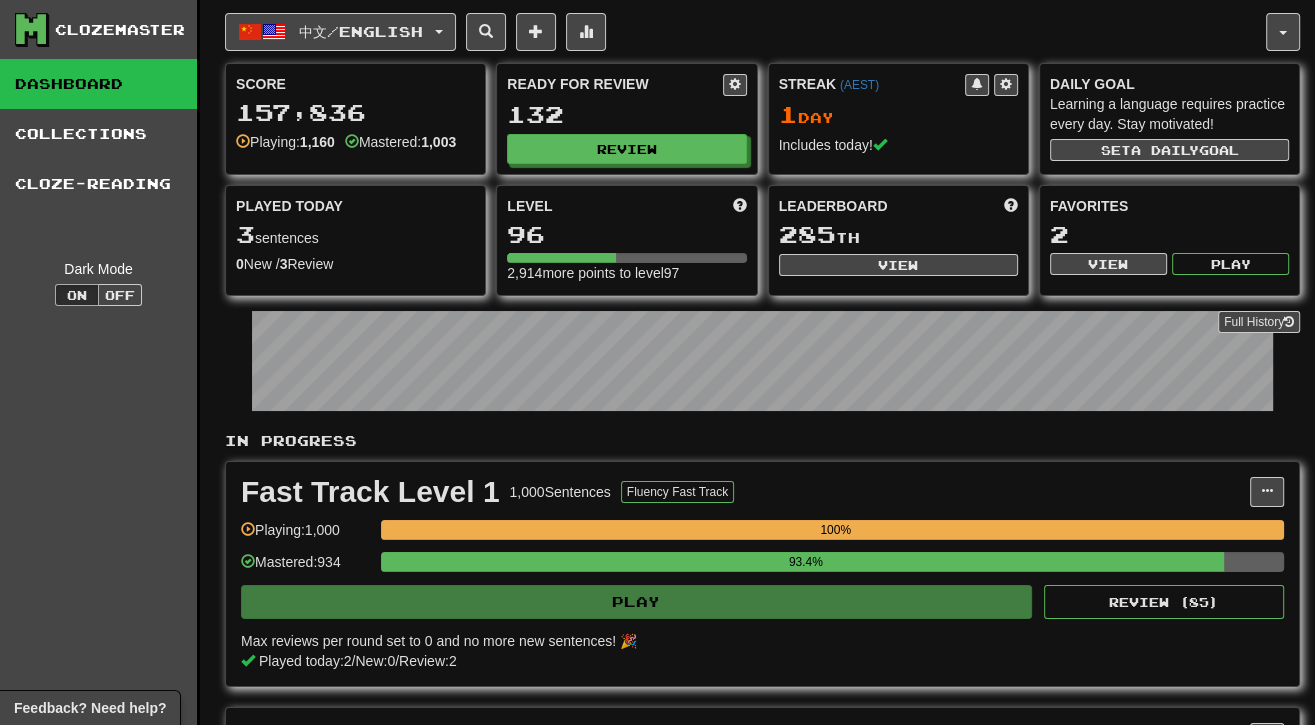 click on "中文  /  English Español  /  English Streak:  8   Review:  0 Points today:  512 中文  /  English Streak:  1   Review:  132 Points today:  72 Français  /  Español Streak:  0   Review:  2,735 Points today:  0 Español  /  Français Streak:  0   Review:  2,684 Points today:  0 Français  /  English Days Played:  3   Review:  278 Points today:  0 English  /  中文 Streak:  0   Review:  0 Points today:  0  Language Pairing" at bounding box center [745, 32] 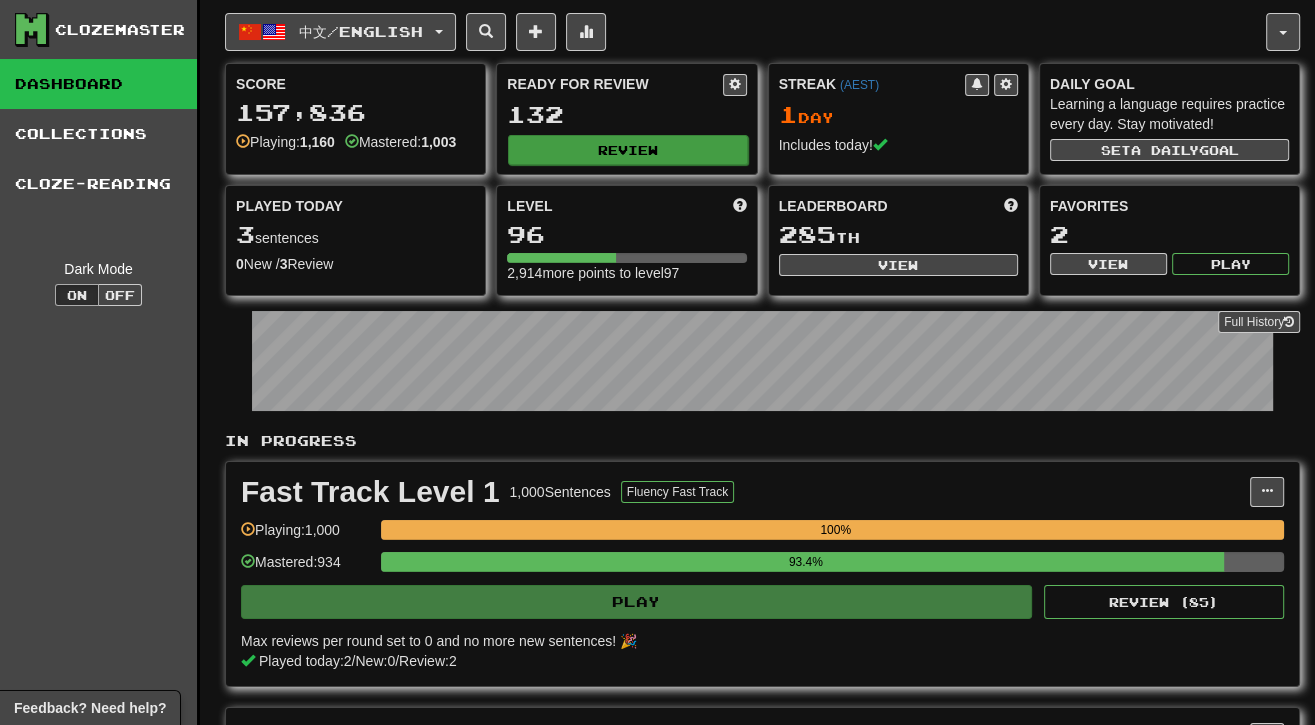 click on "Review" at bounding box center [627, 150] 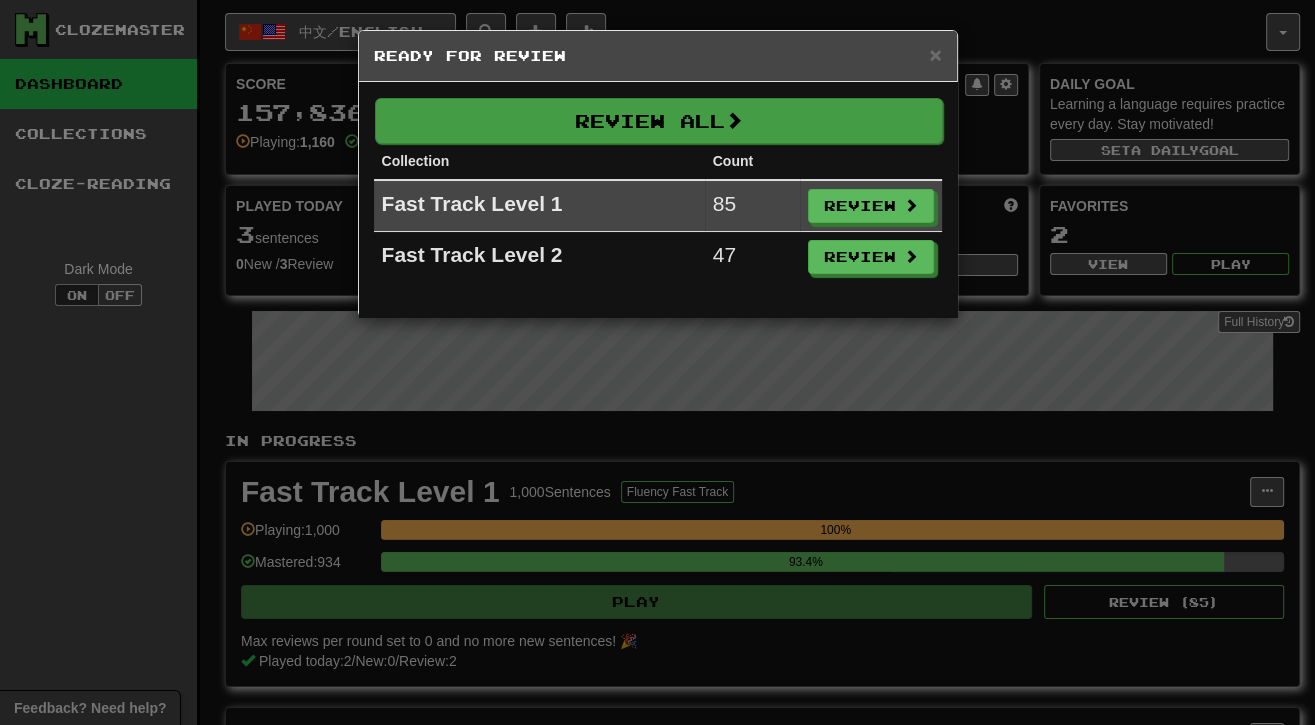 click on "Review All" at bounding box center [659, 121] 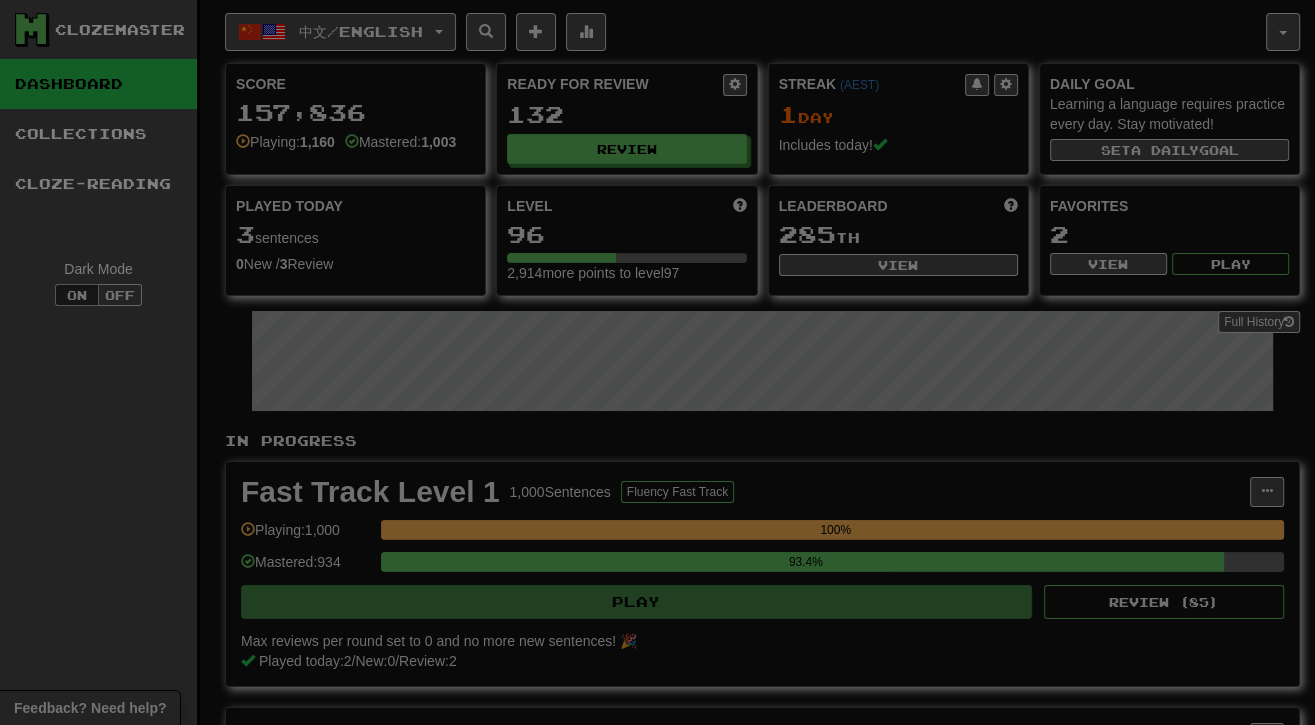select on "**" 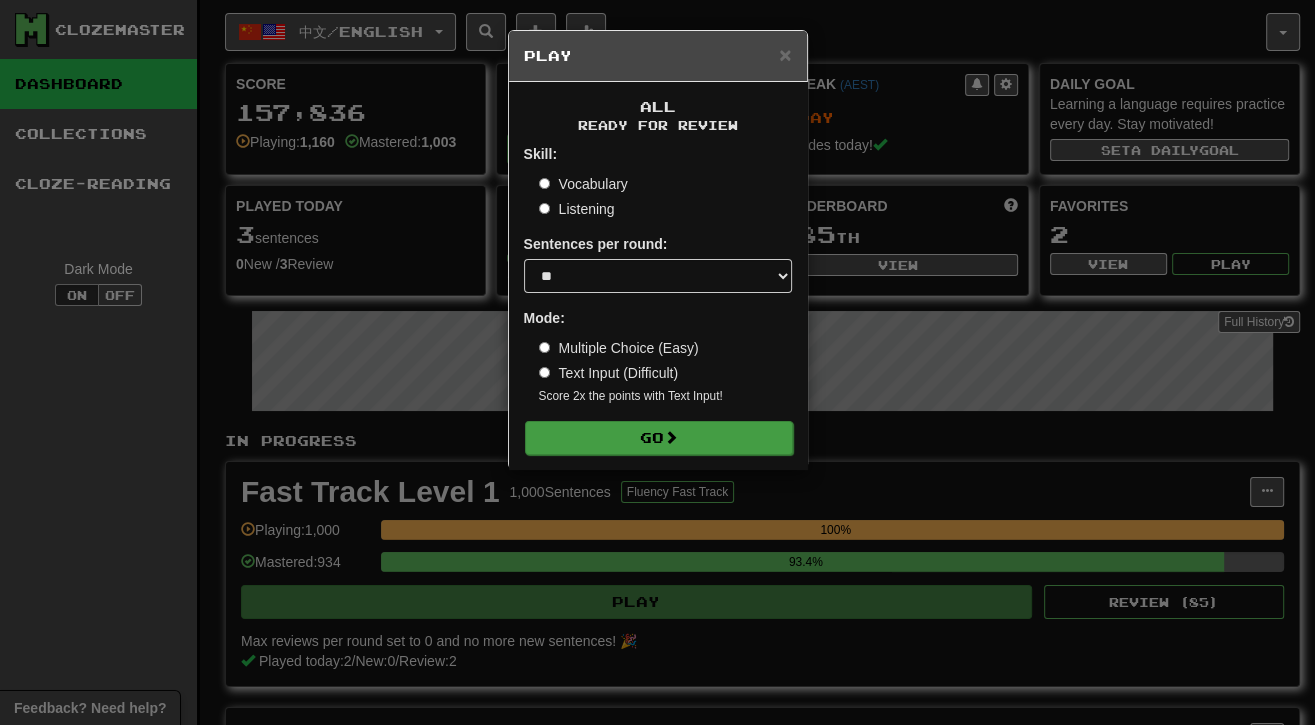 click on "Go" at bounding box center [659, 438] 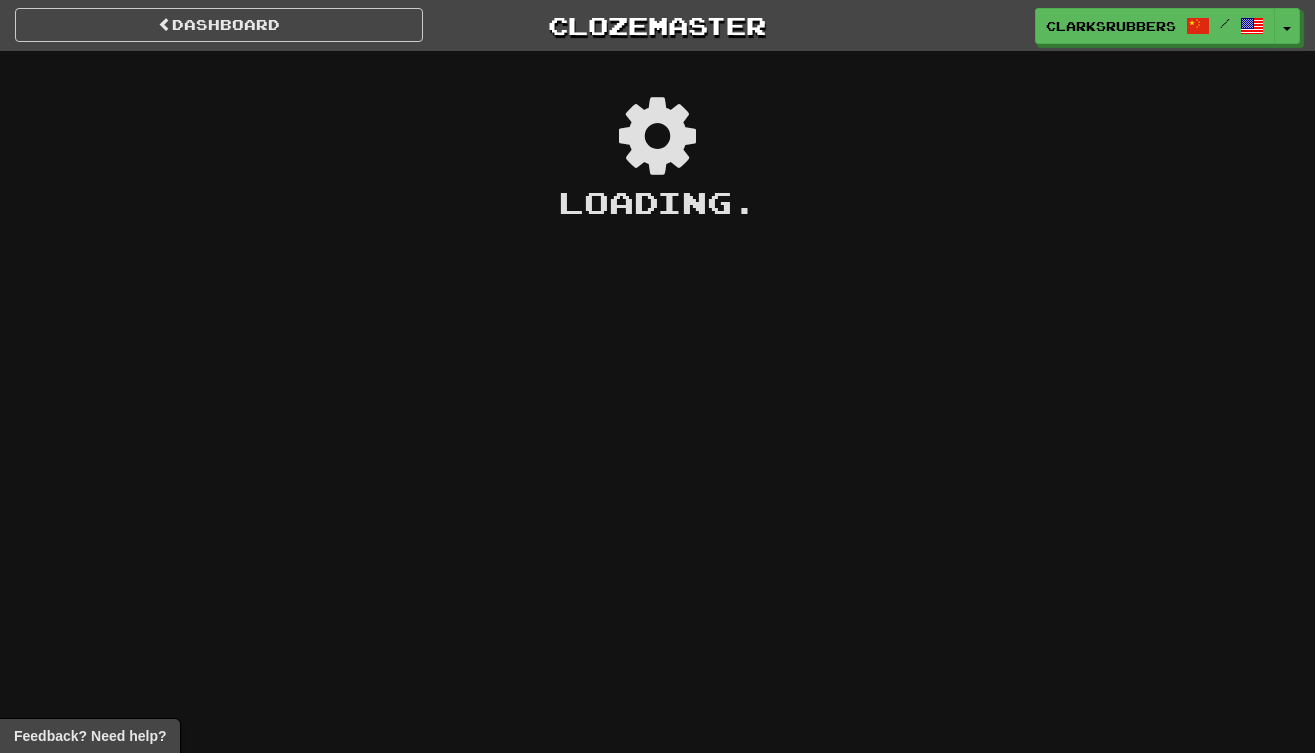 scroll, scrollTop: 0, scrollLeft: 0, axis: both 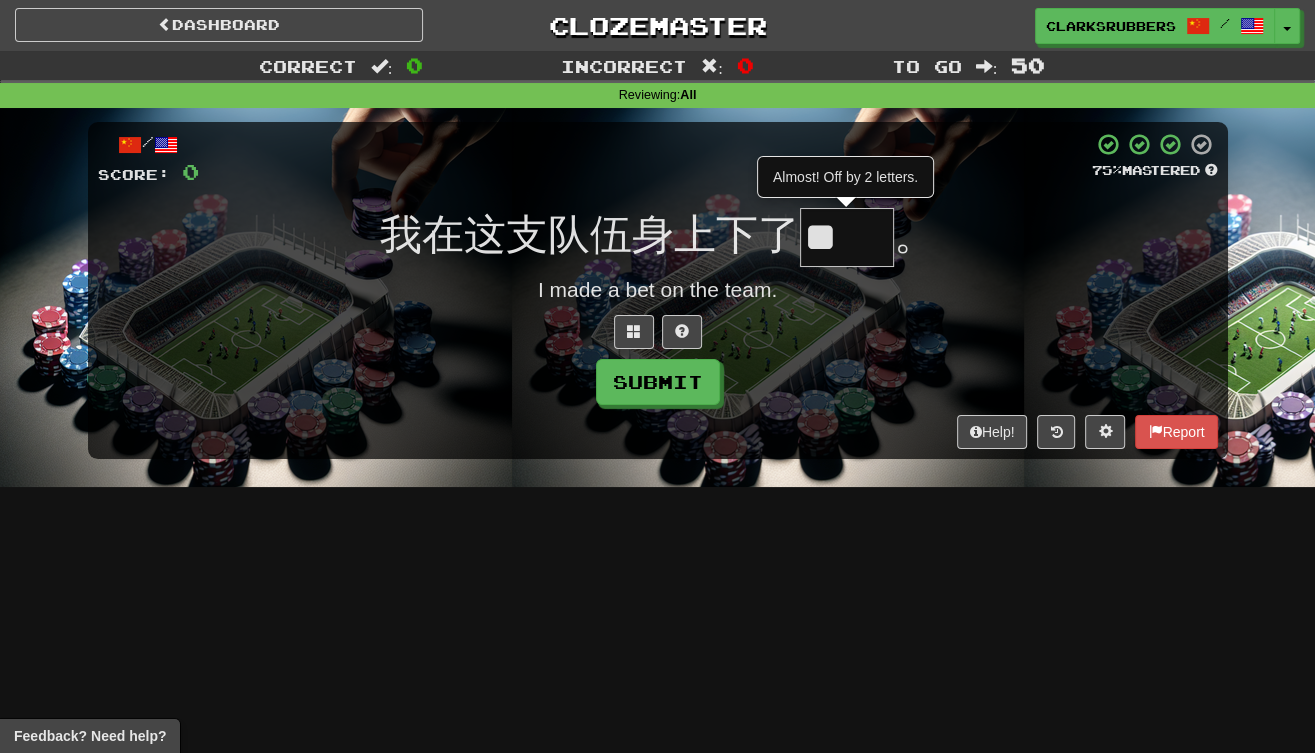 type on "*" 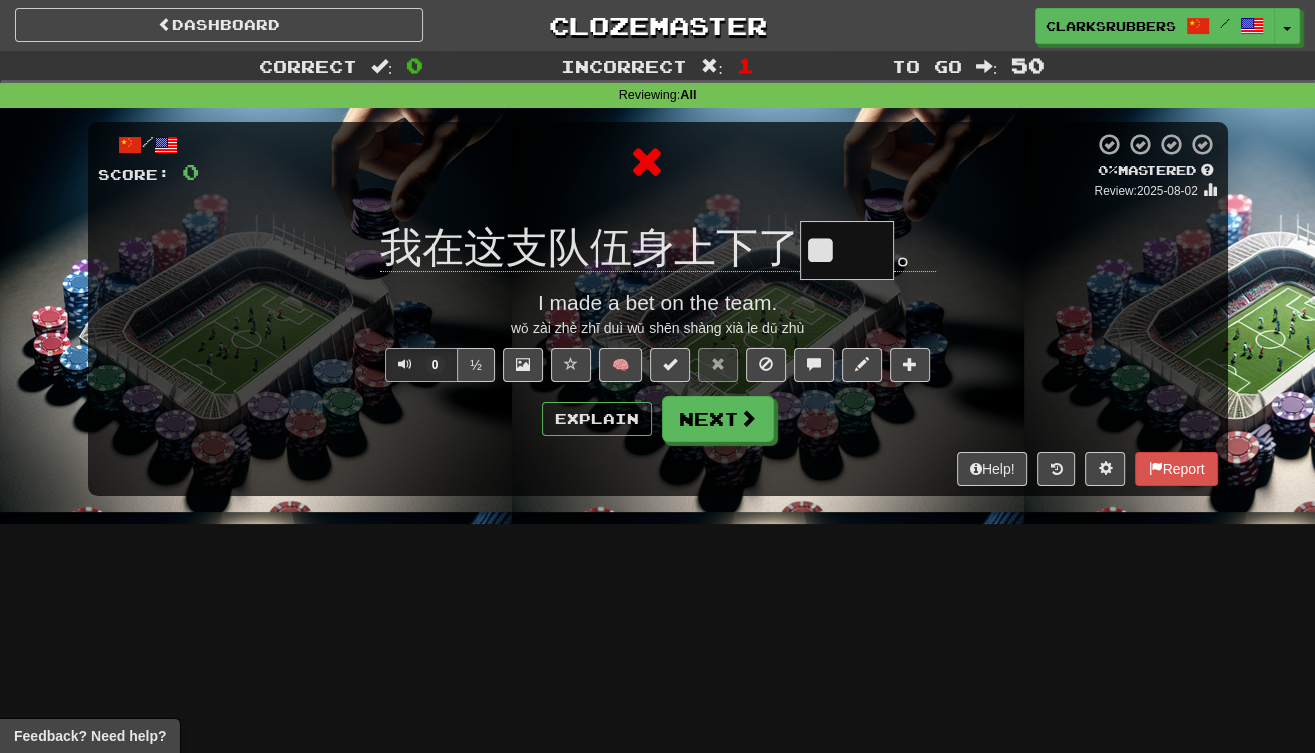 type on "*" 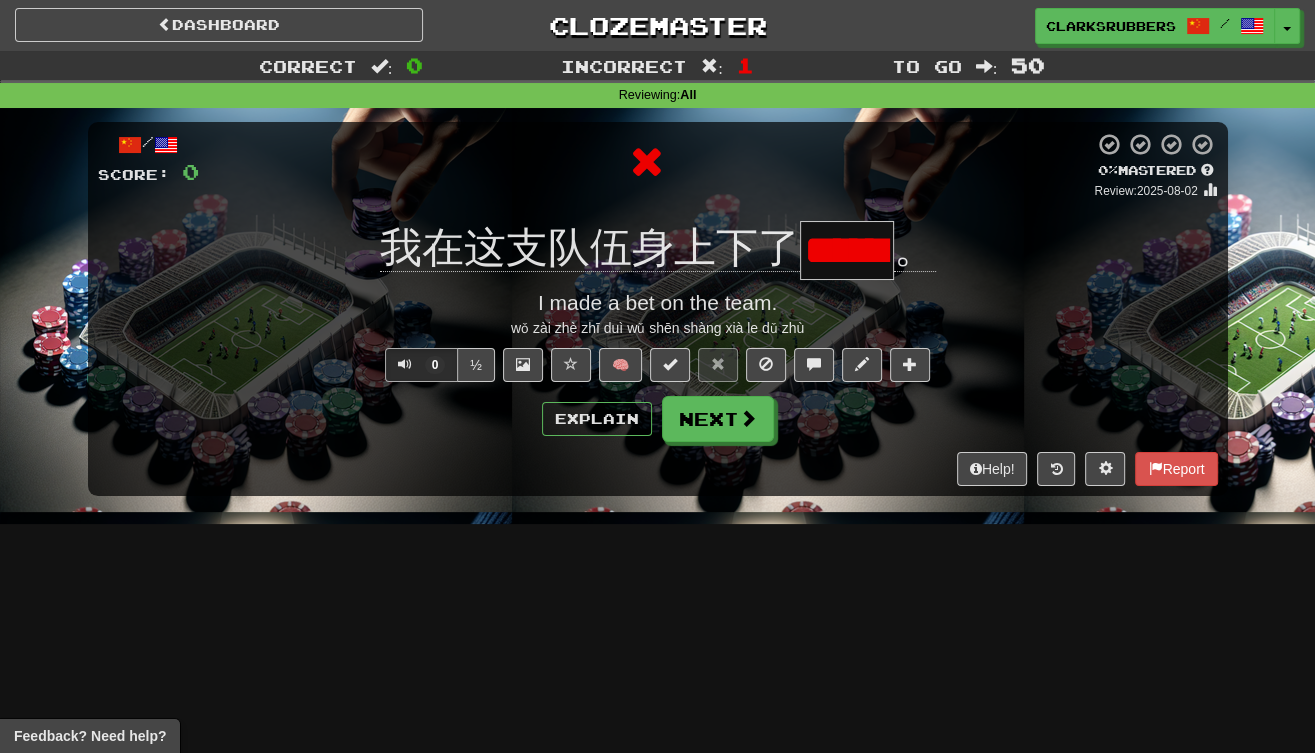 type on "**" 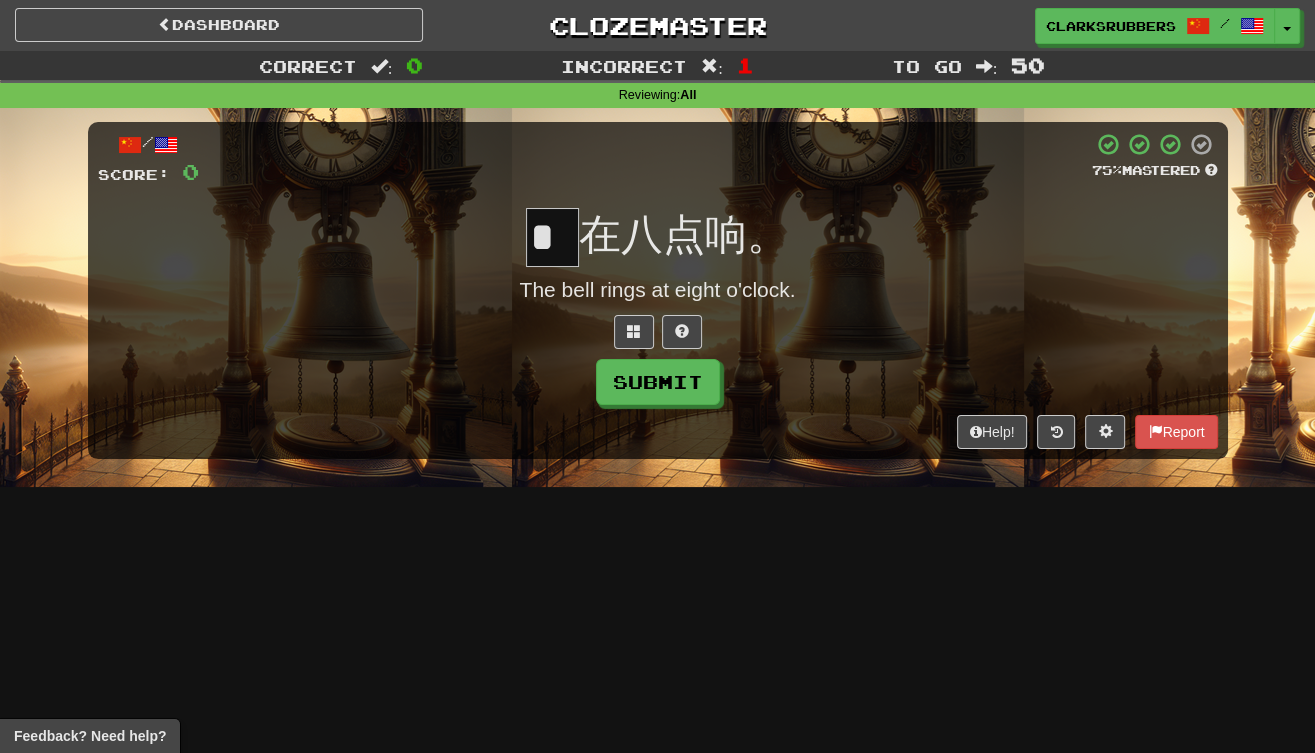 type on "*" 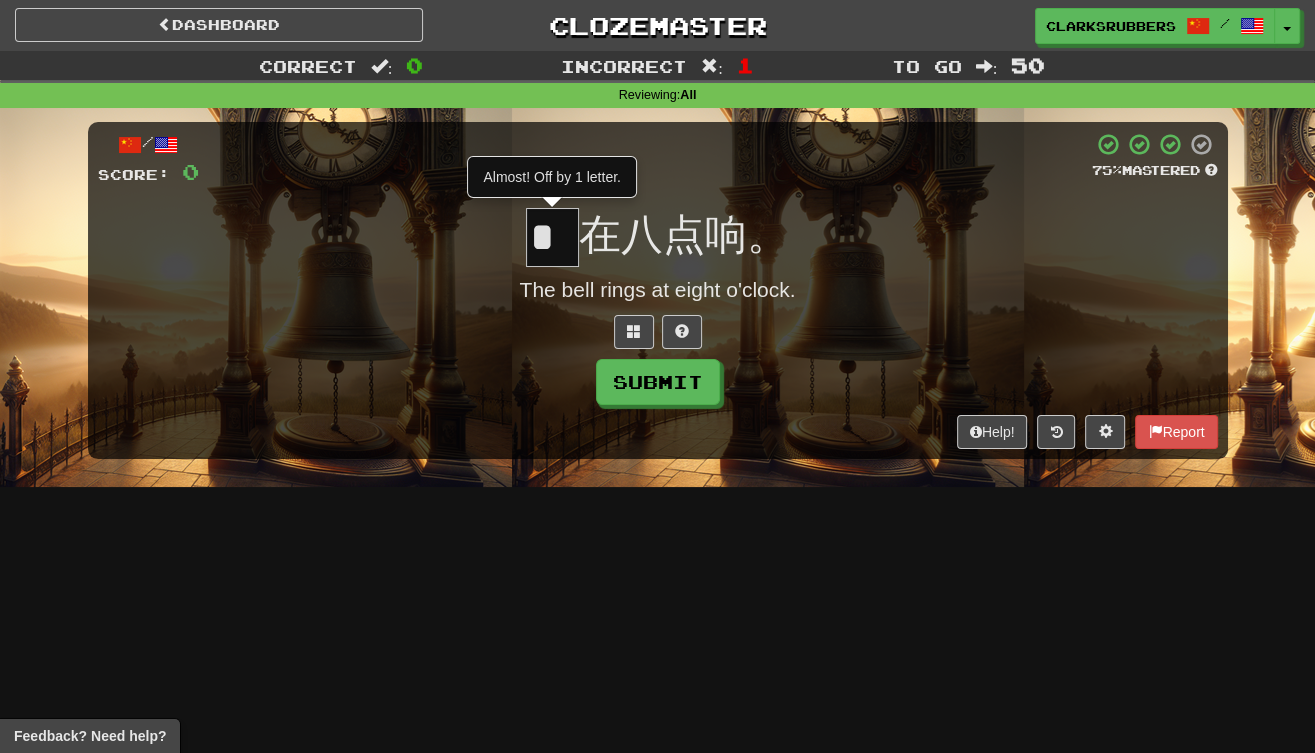type on "*" 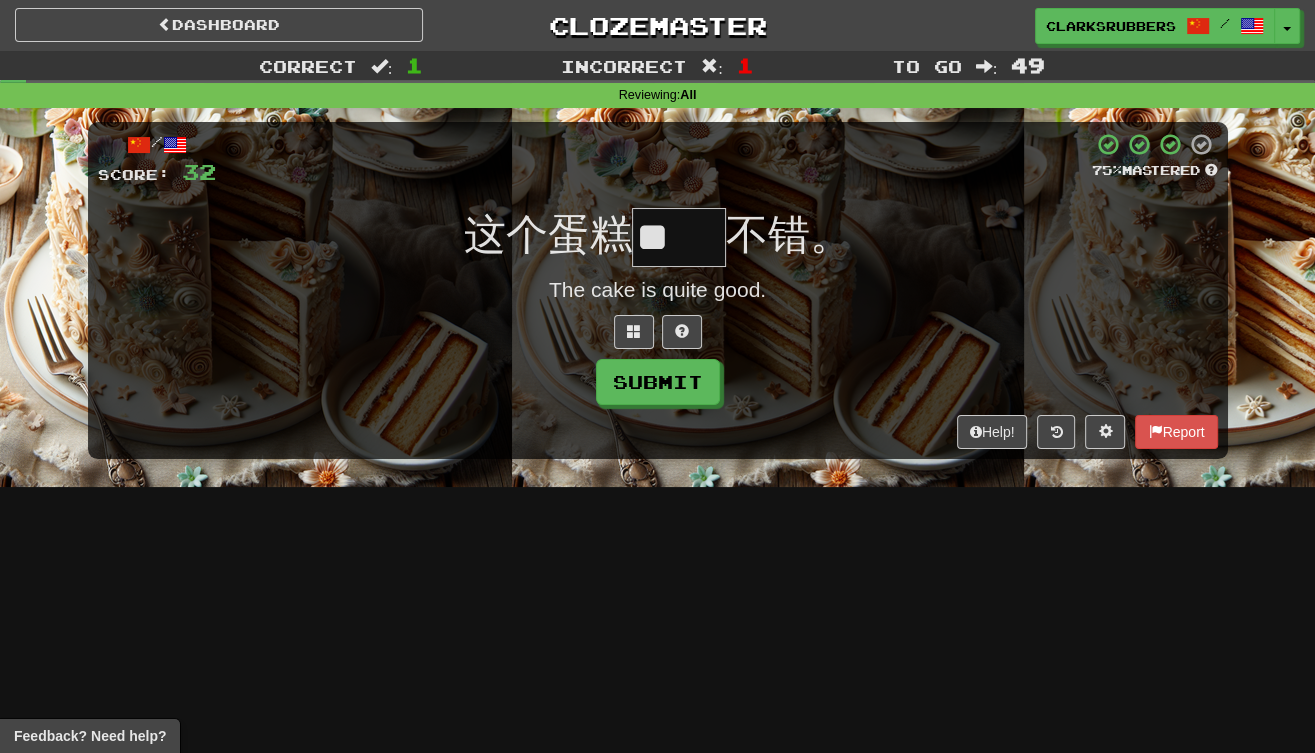 type on "**" 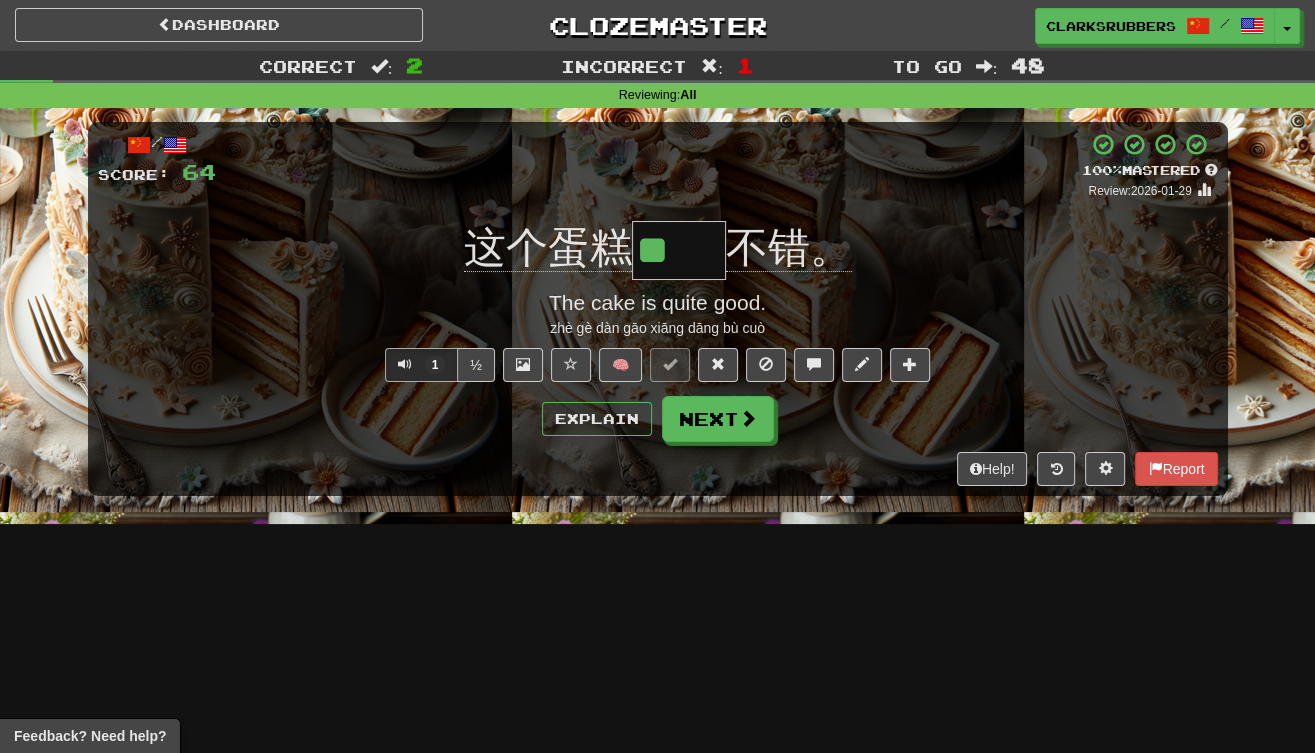 type 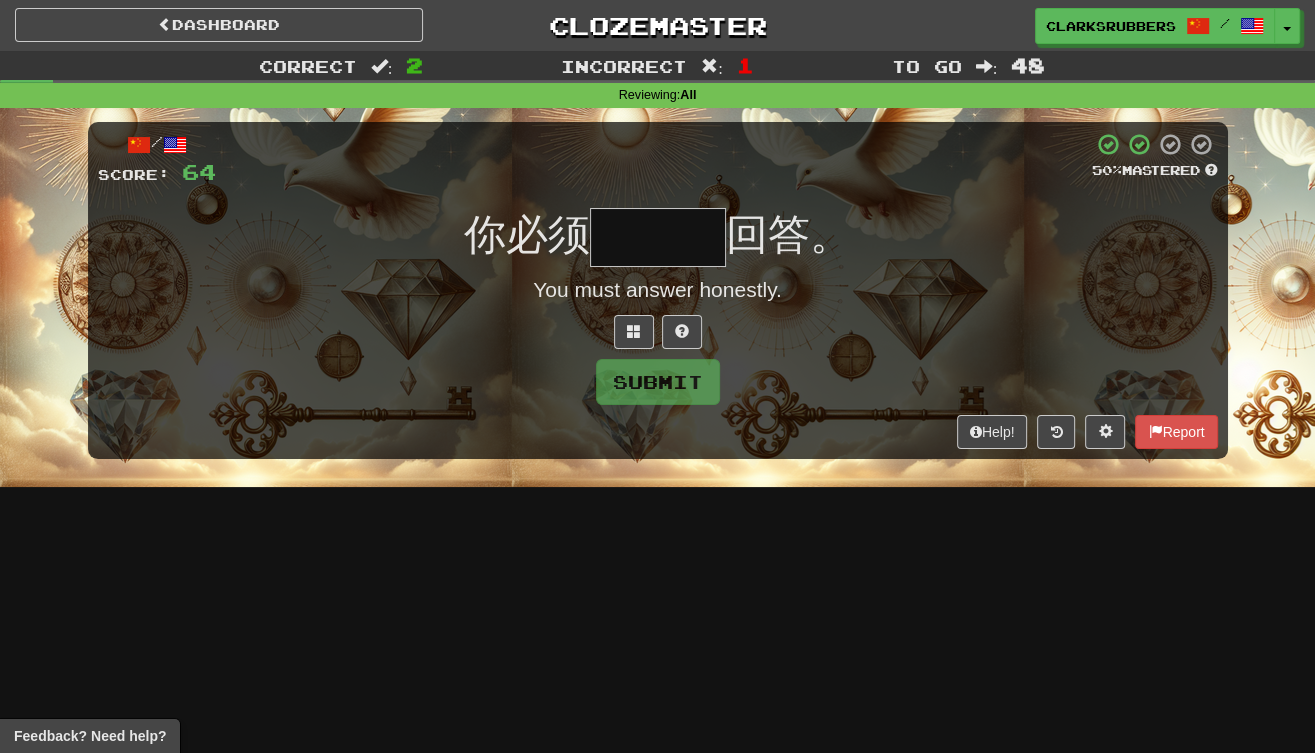 click on "Clozemaster" at bounding box center (657, 25) 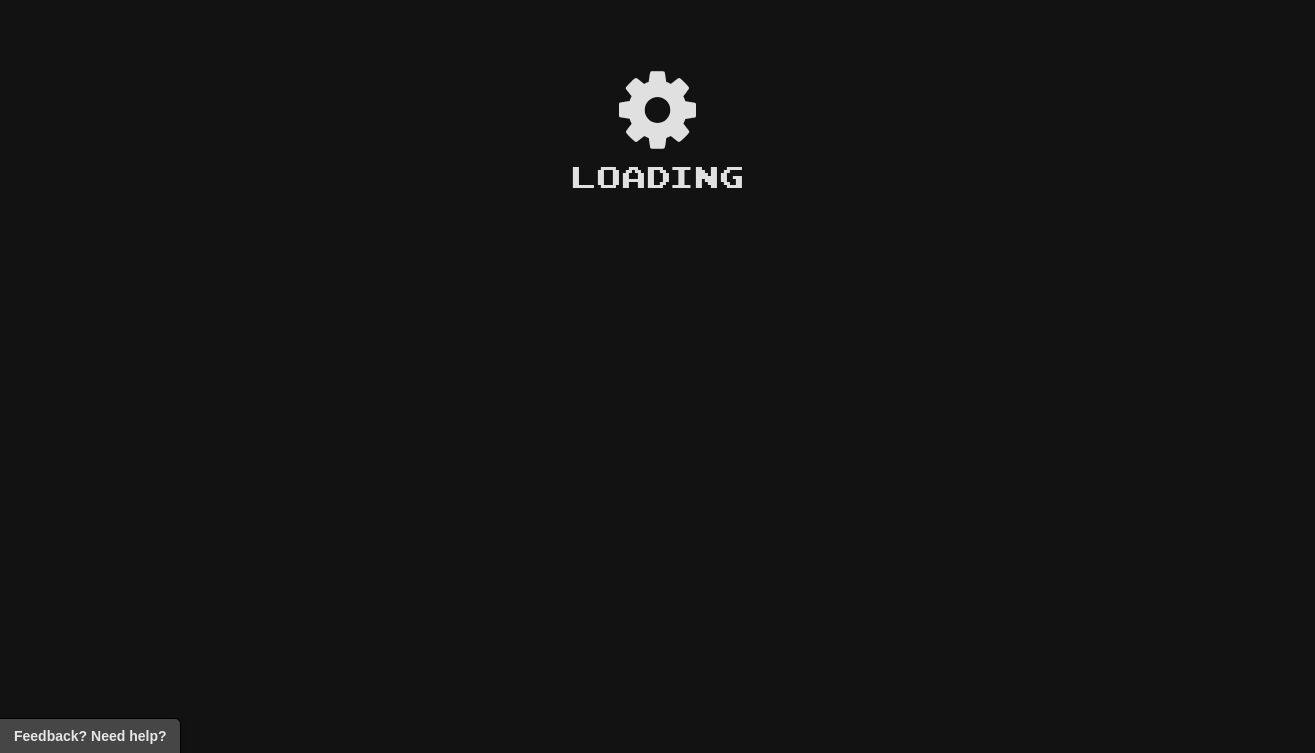 scroll, scrollTop: 0, scrollLeft: 0, axis: both 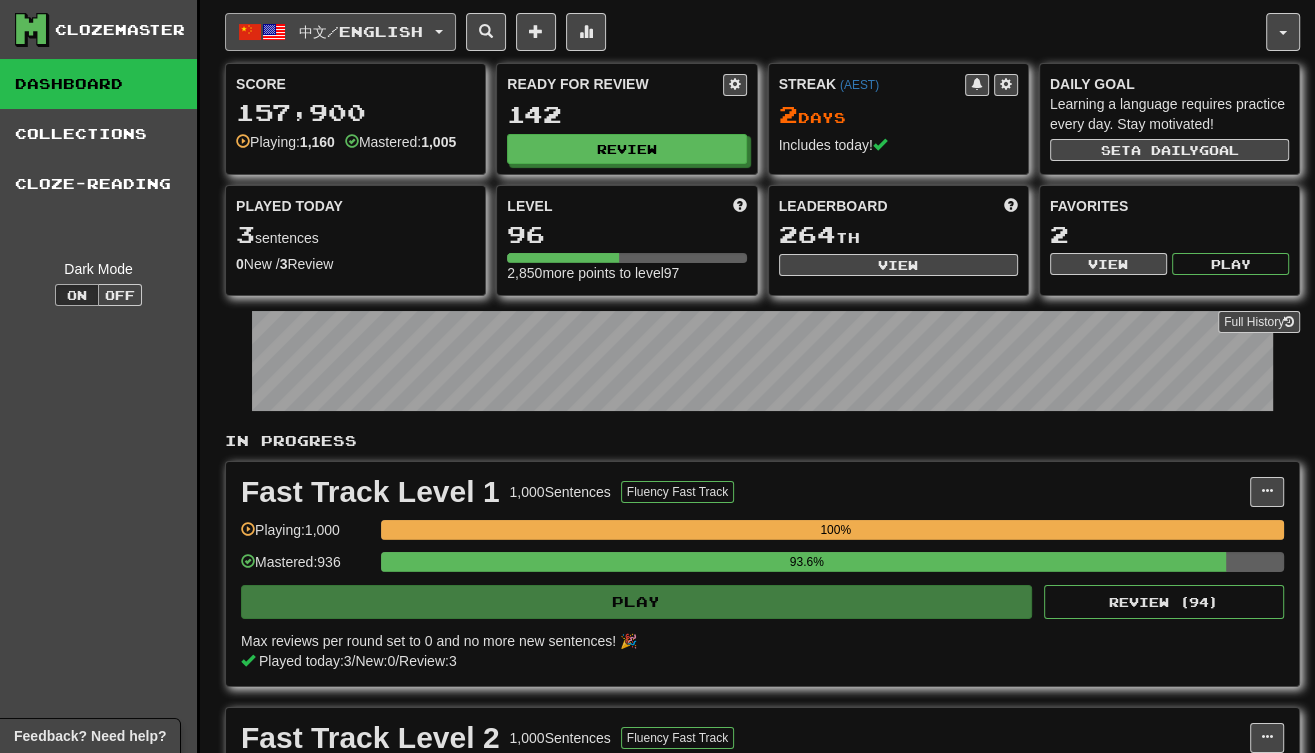 click on "中文  /  English" at bounding box center [340, 32] 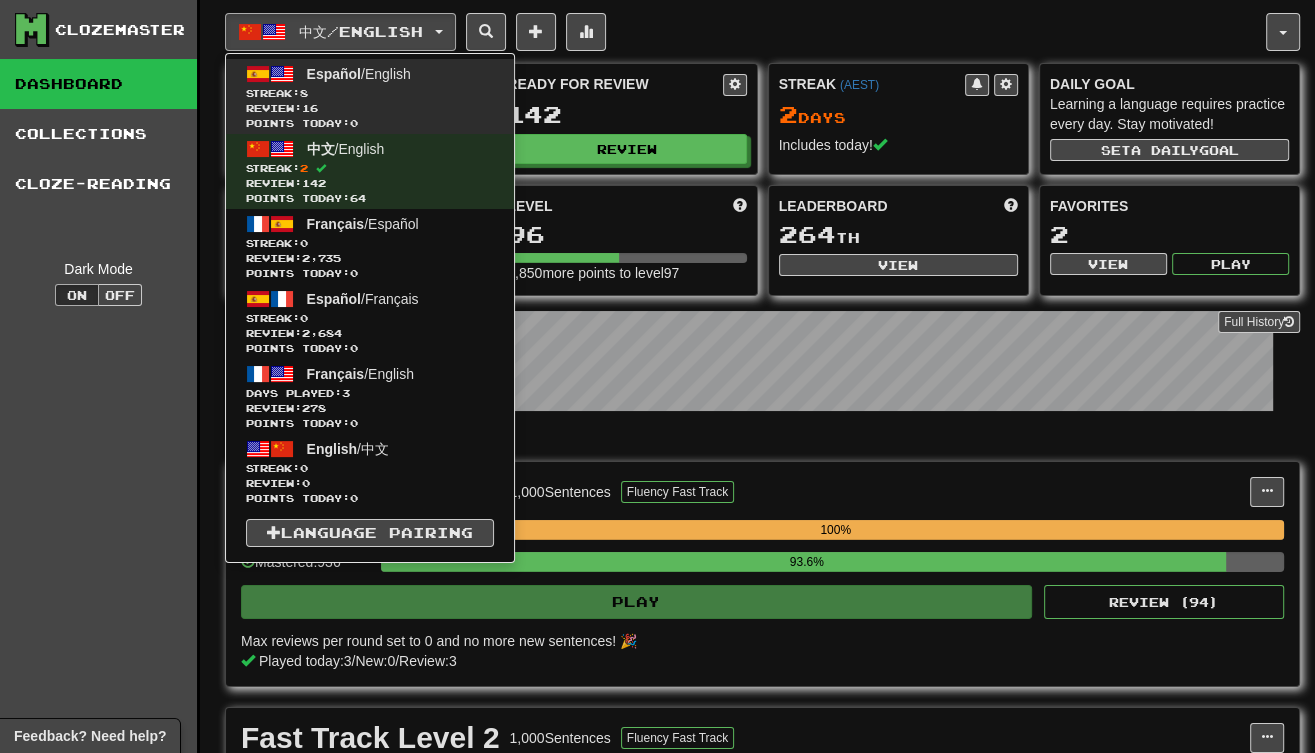 click on "Streak:  8" at bounding box center [370, 93] 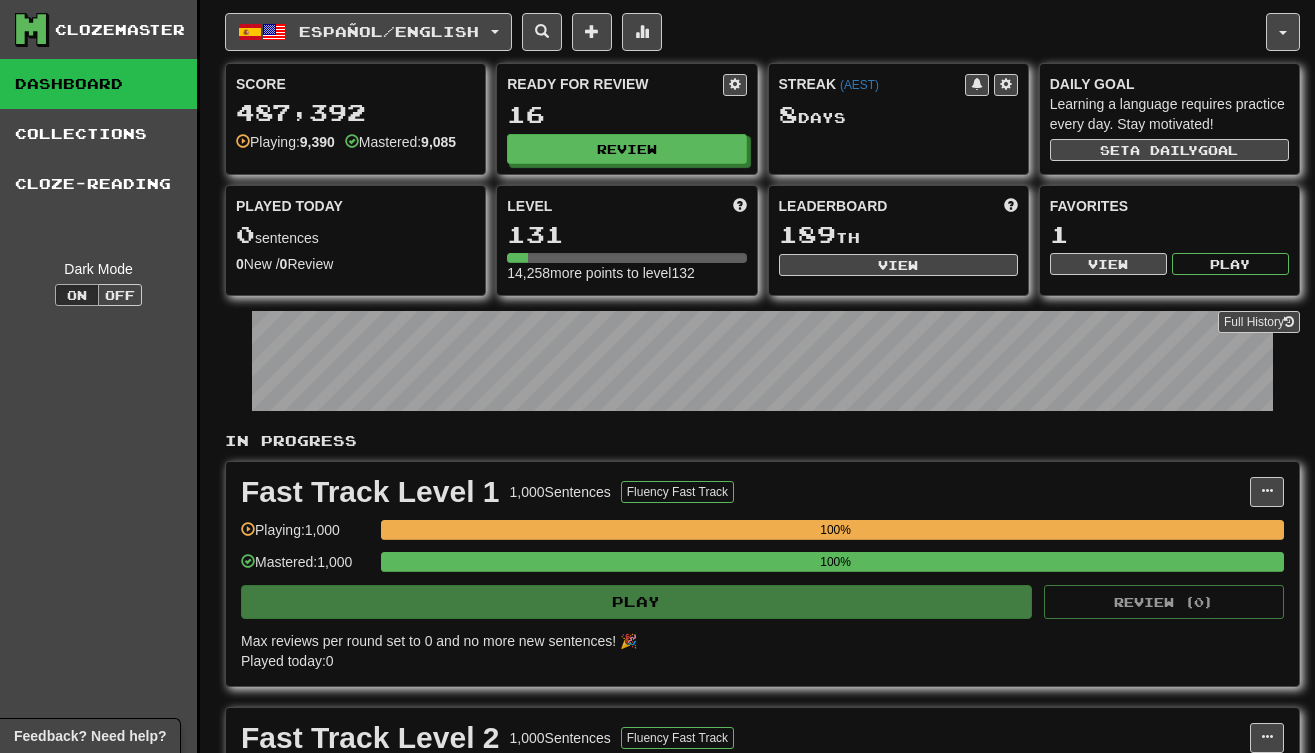 scroll, scrollTop: 0, scrollLeft: 0, axis: both 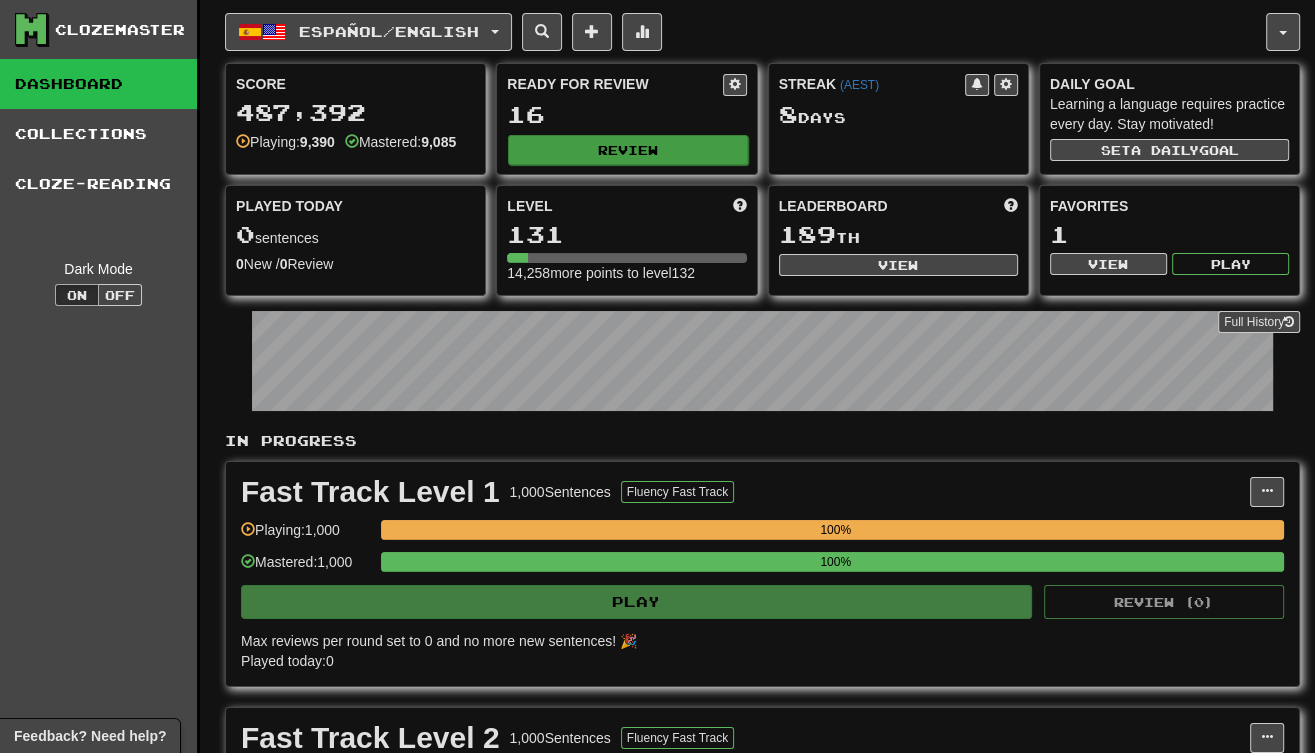 click on "Review" at bounding box center [627, 150] 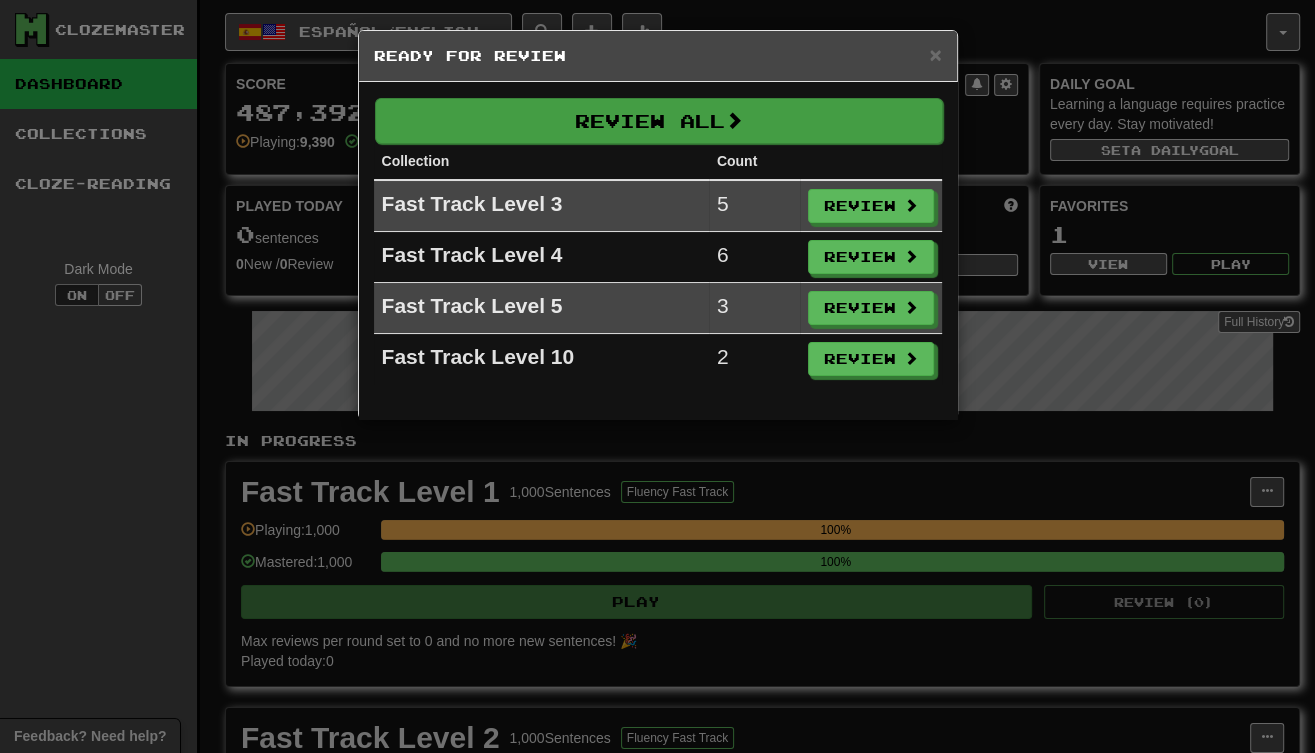 click on "Review All" at bounding box center [659, 121] 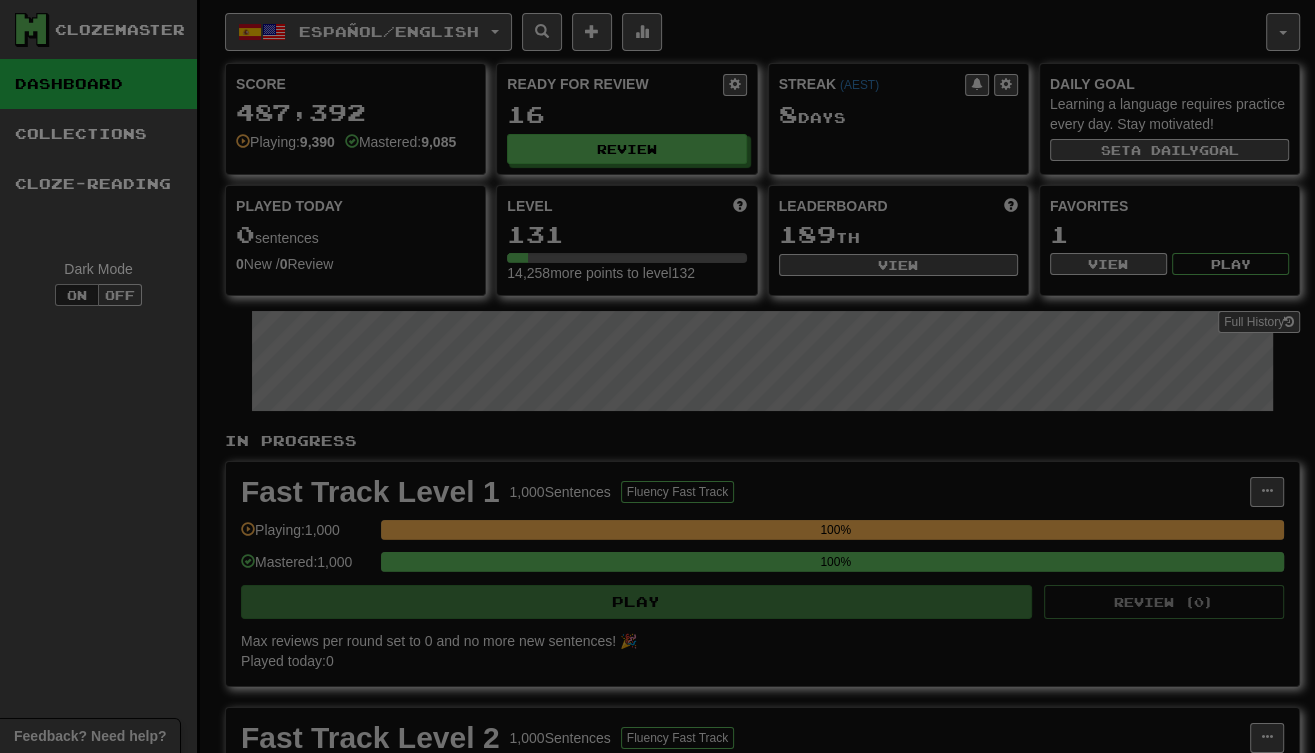 select on "**" 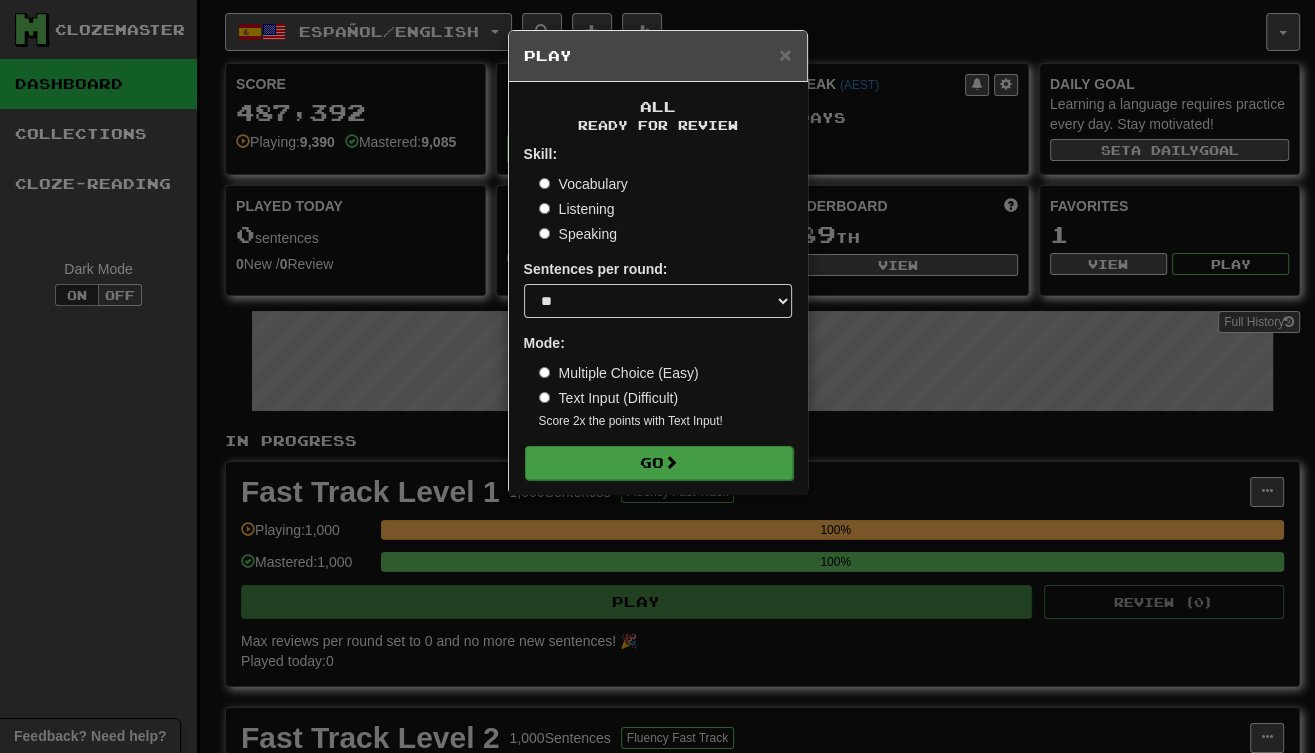 click on "Go" at bounding box center [659, 463] 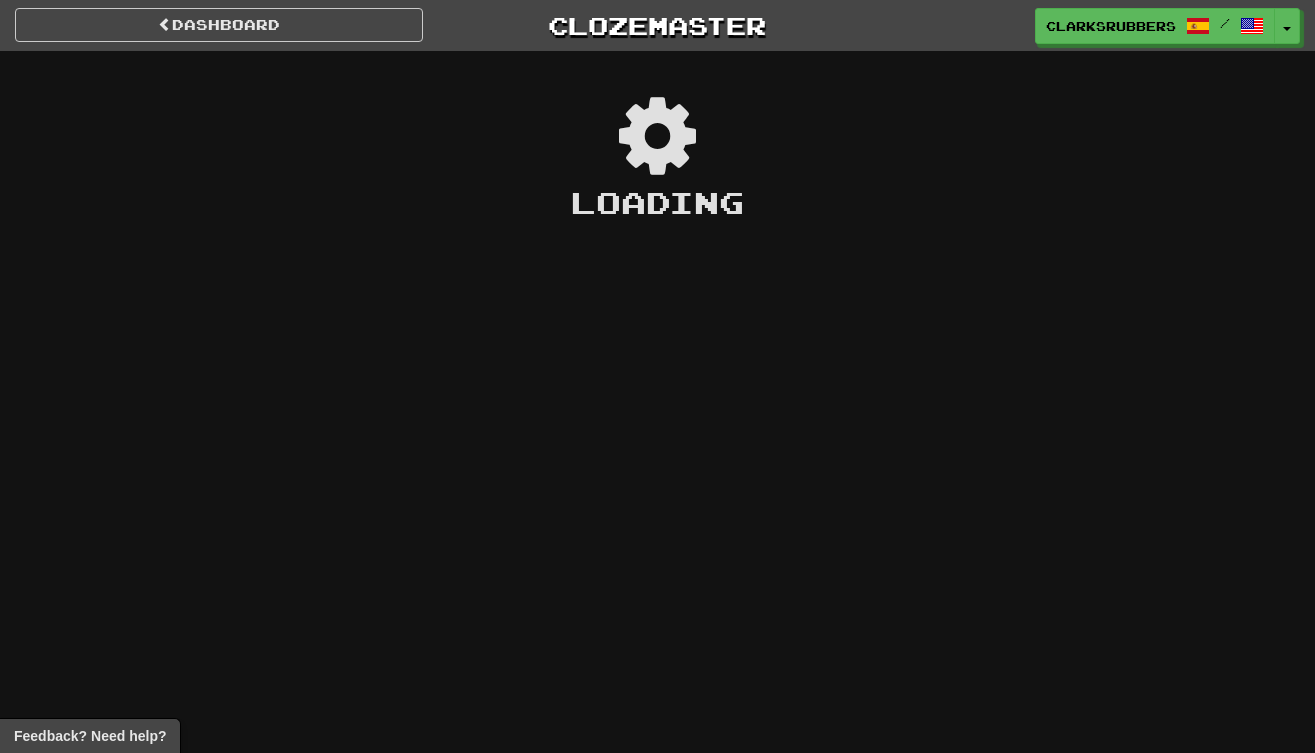 scroll, scrollTop: 0, scrollLeft: 0, axis: both 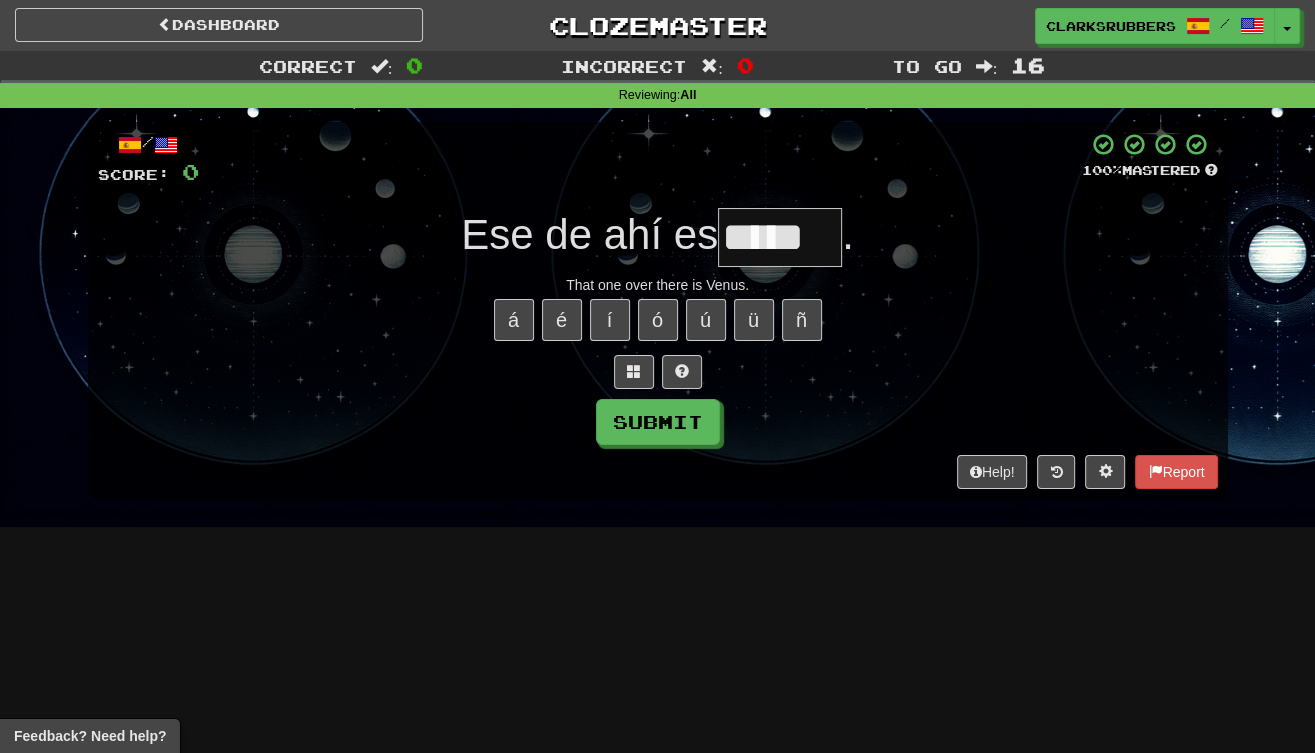type on "*****" 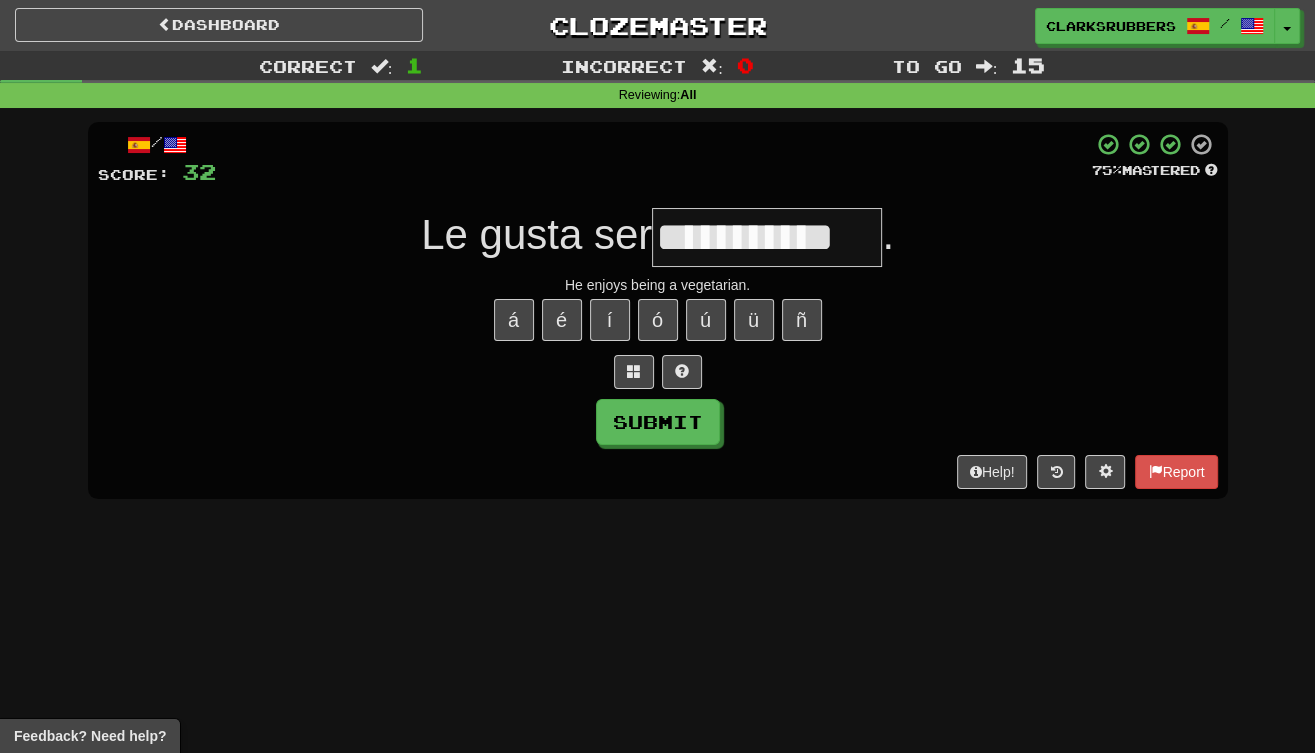 type on "**********" 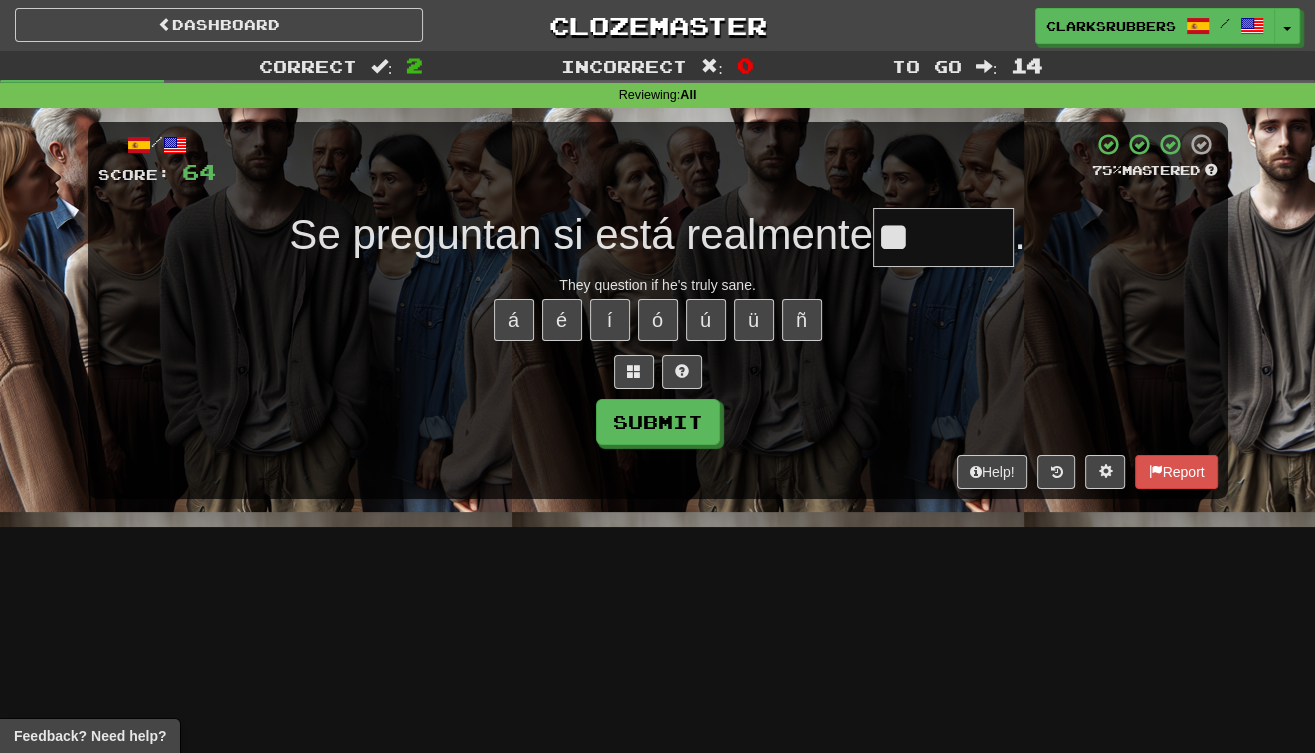type on "*" 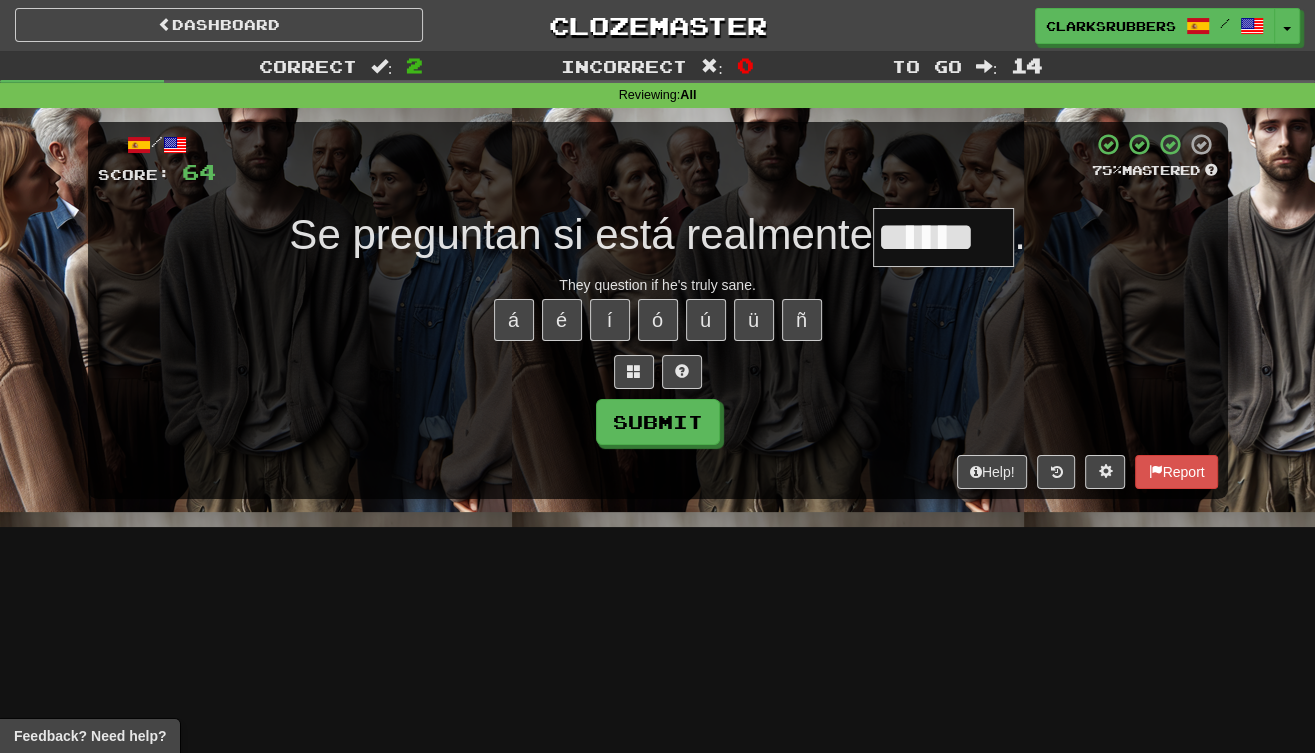 type on "******" 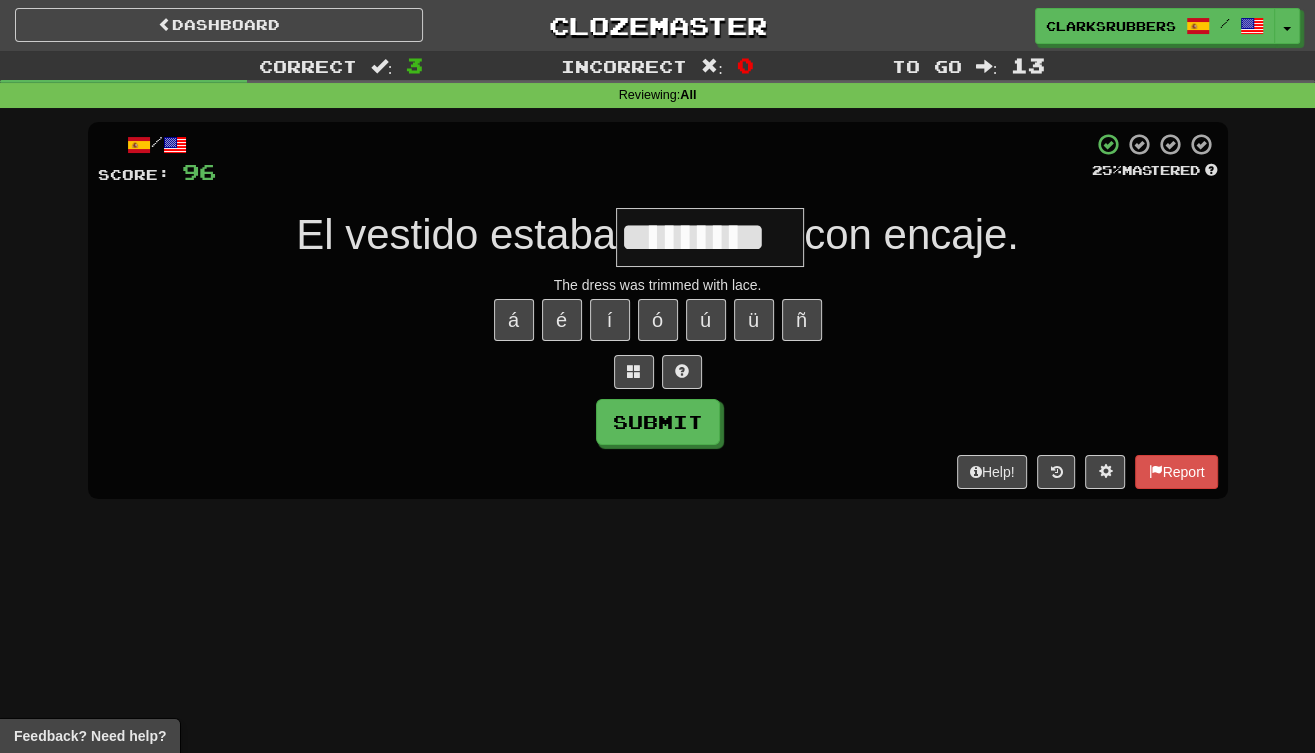 type on "*********" 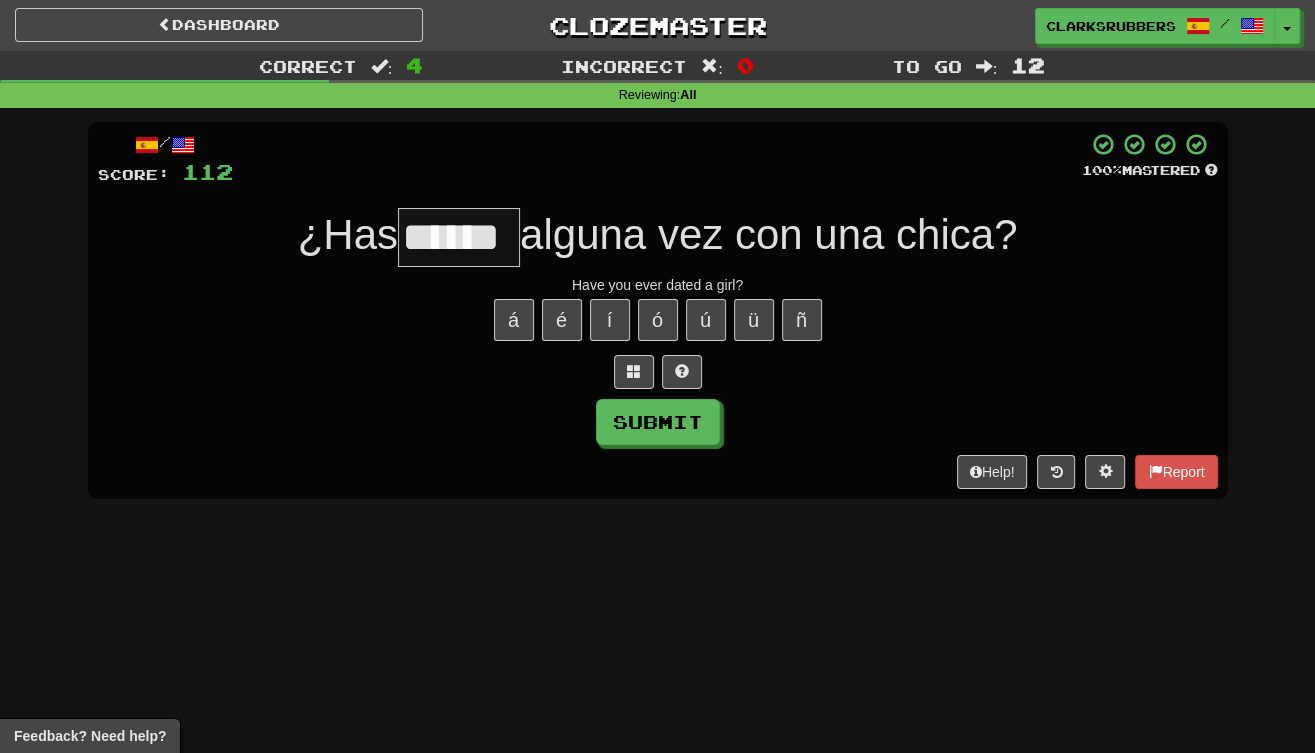 type on "******" 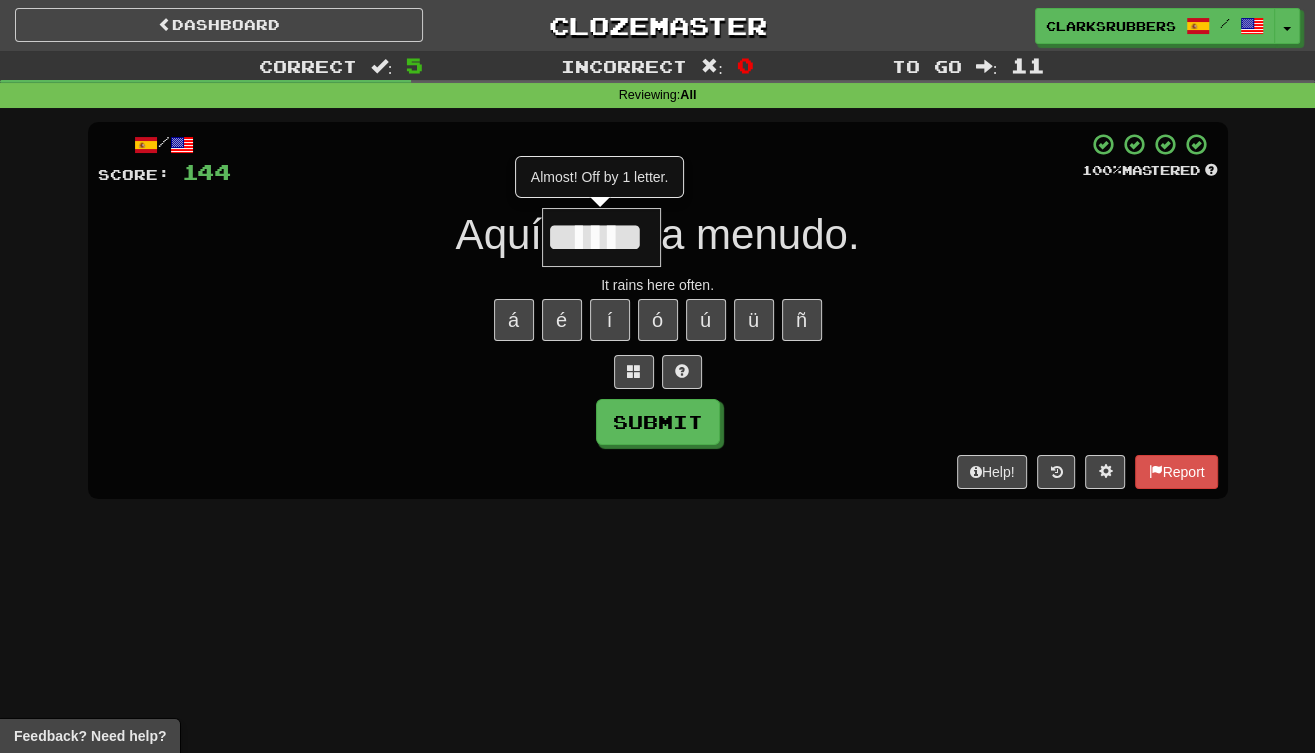 type on "******" 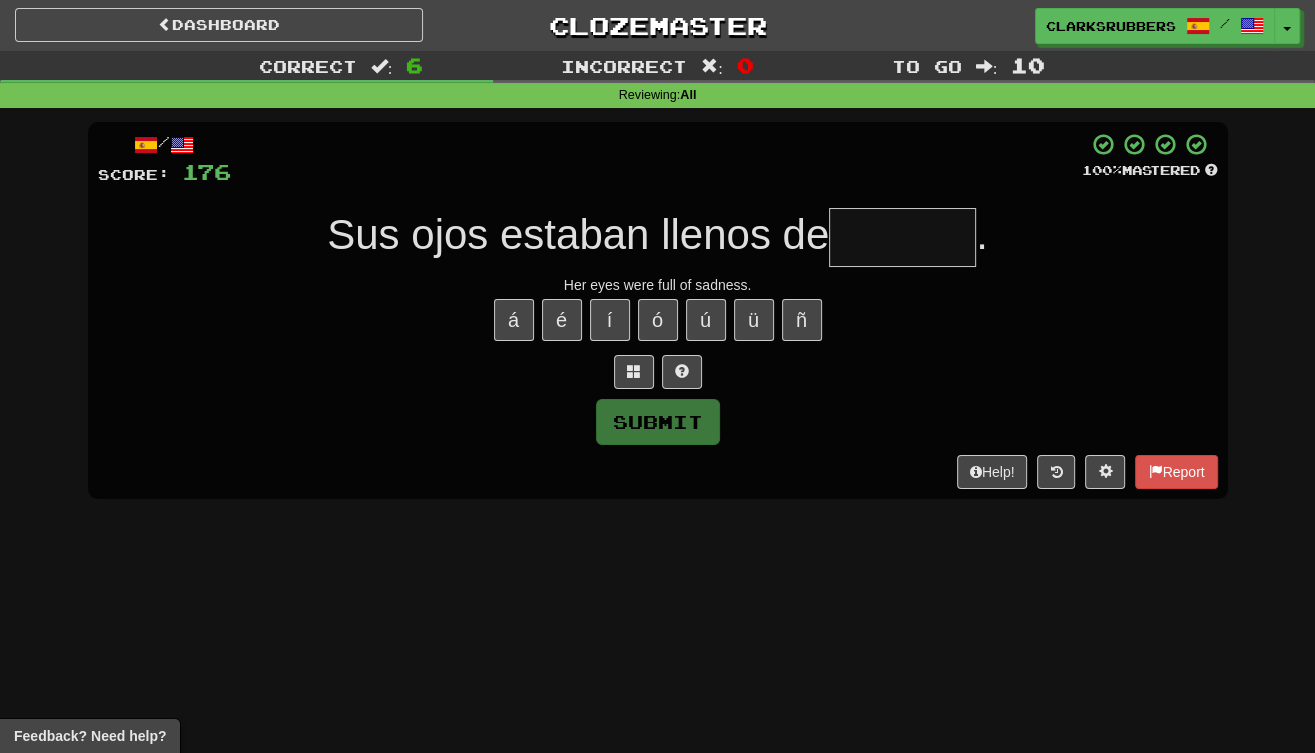 type on "*" 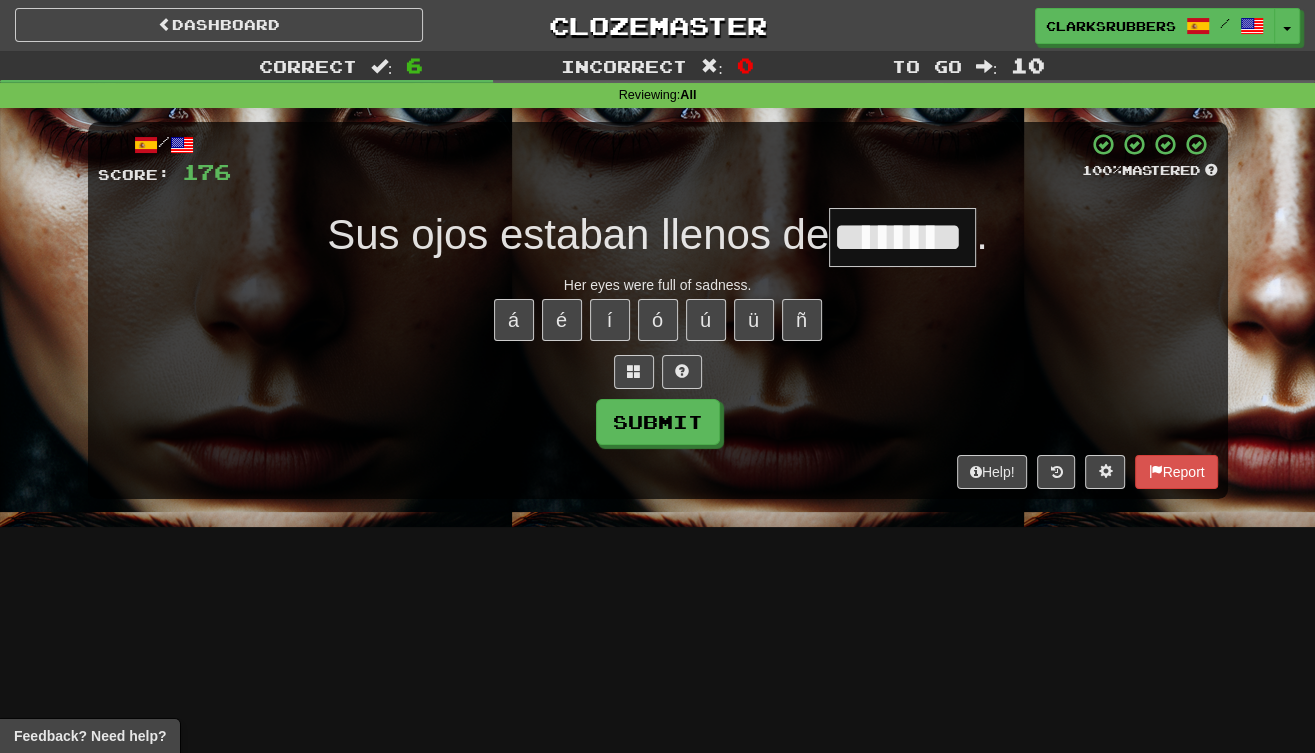 type on "********" 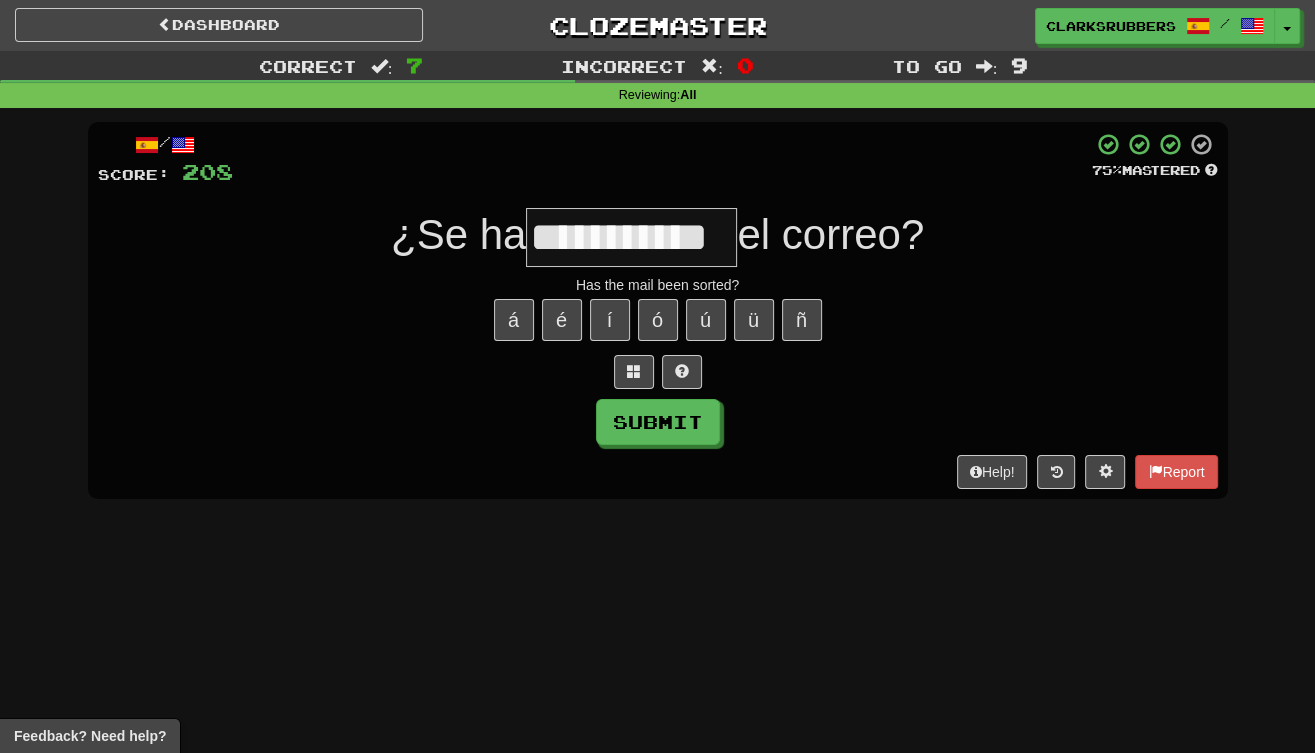 type on "**********" 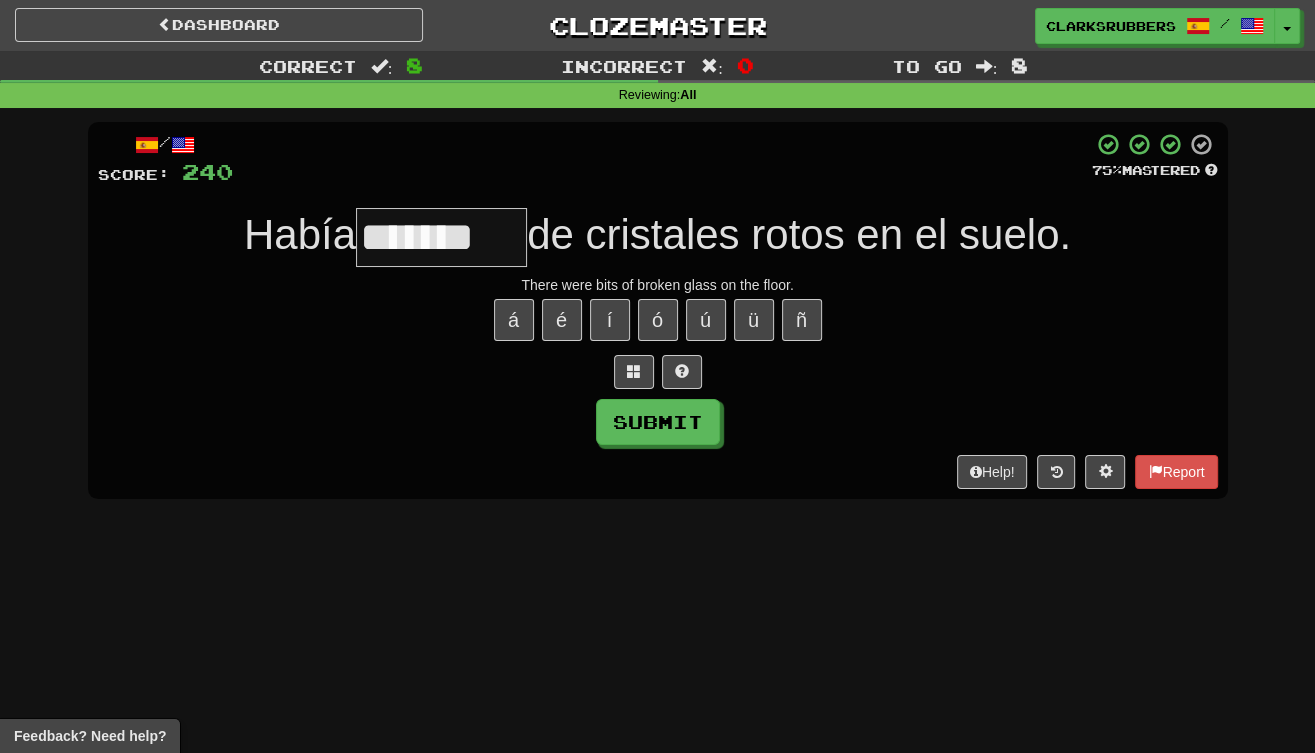 type on "*******" 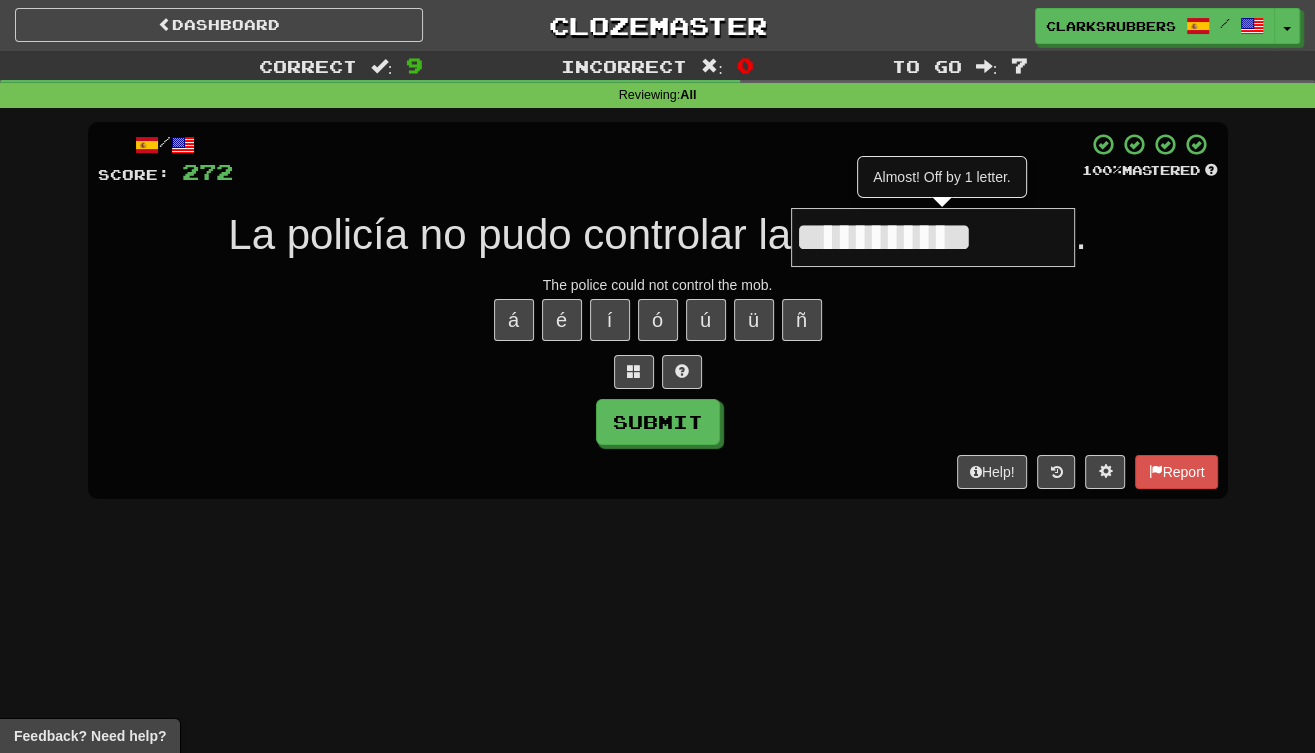 type on "**********" 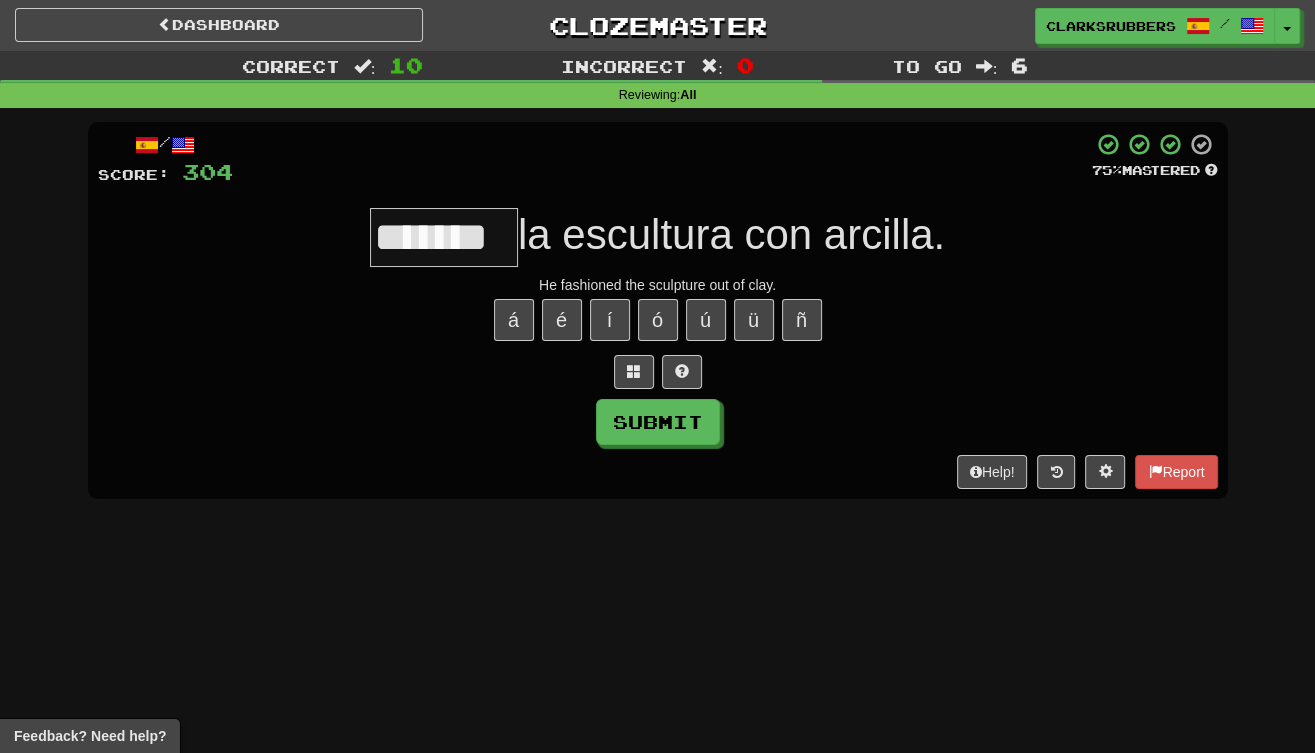 type on "*******" 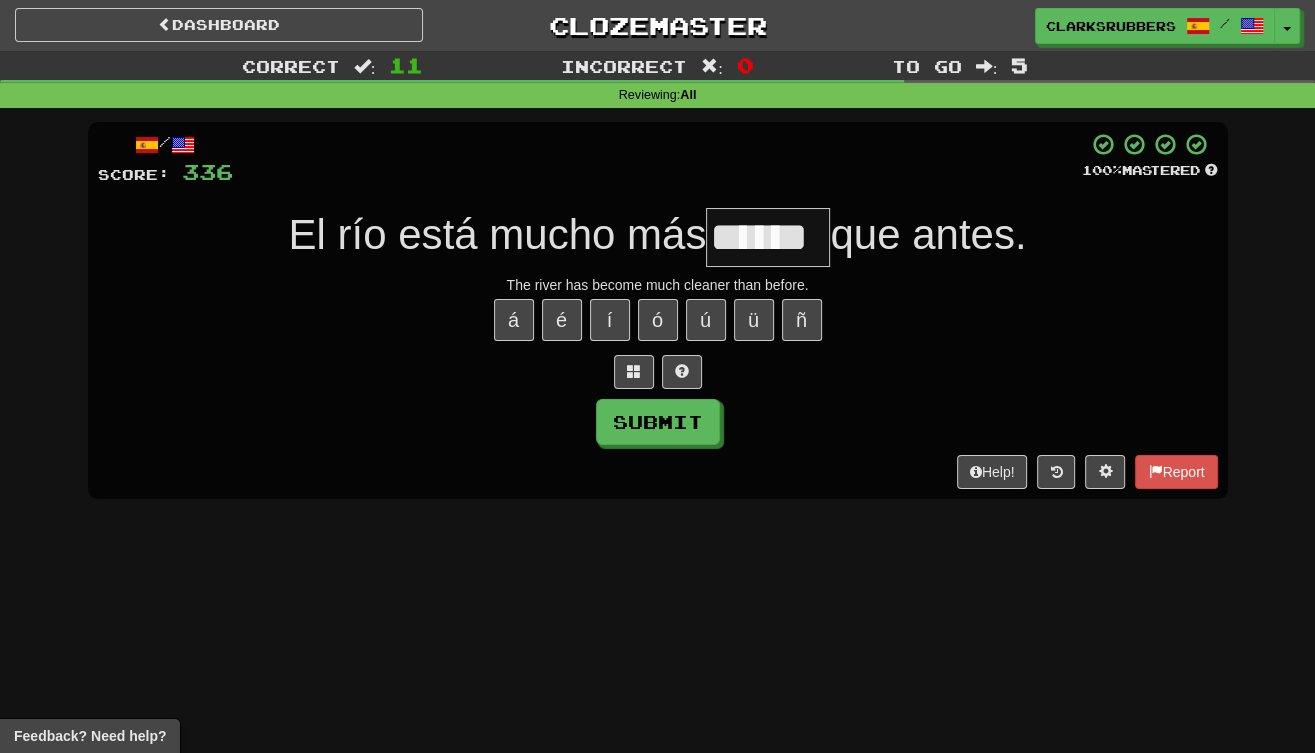 type on "******" 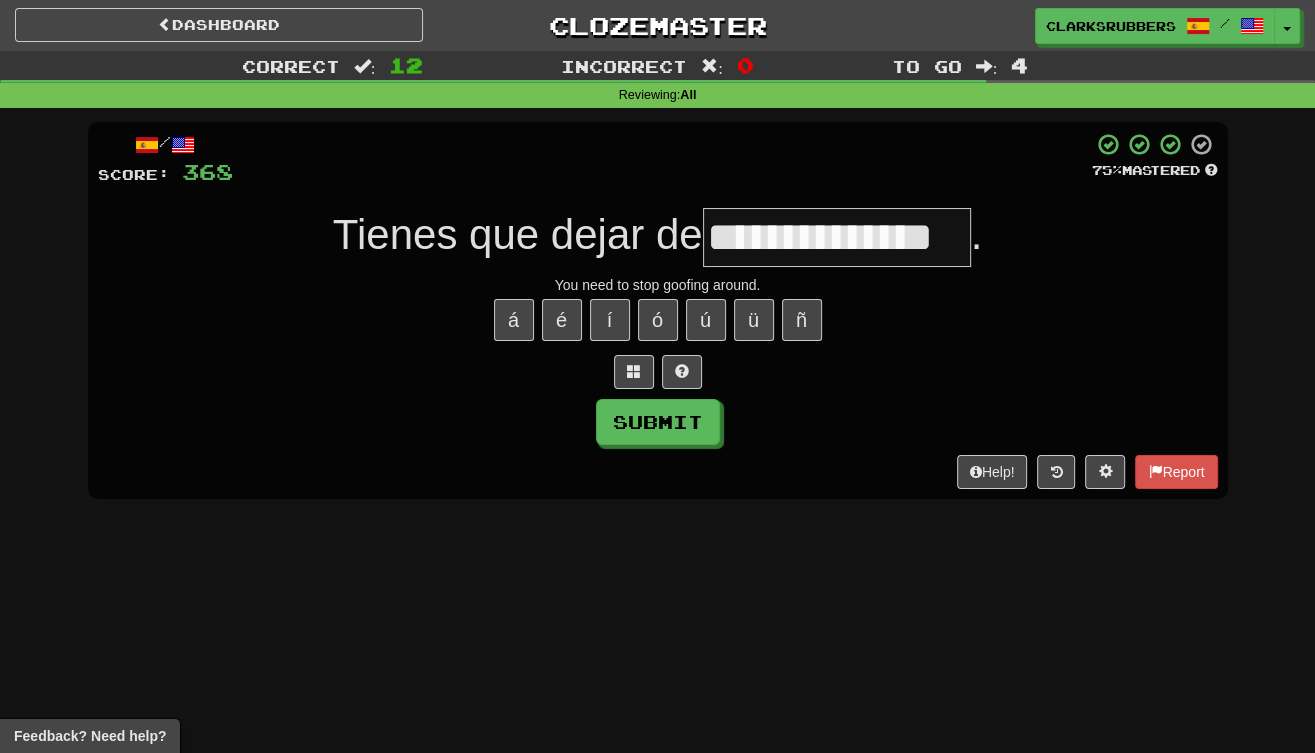 type on "**********" 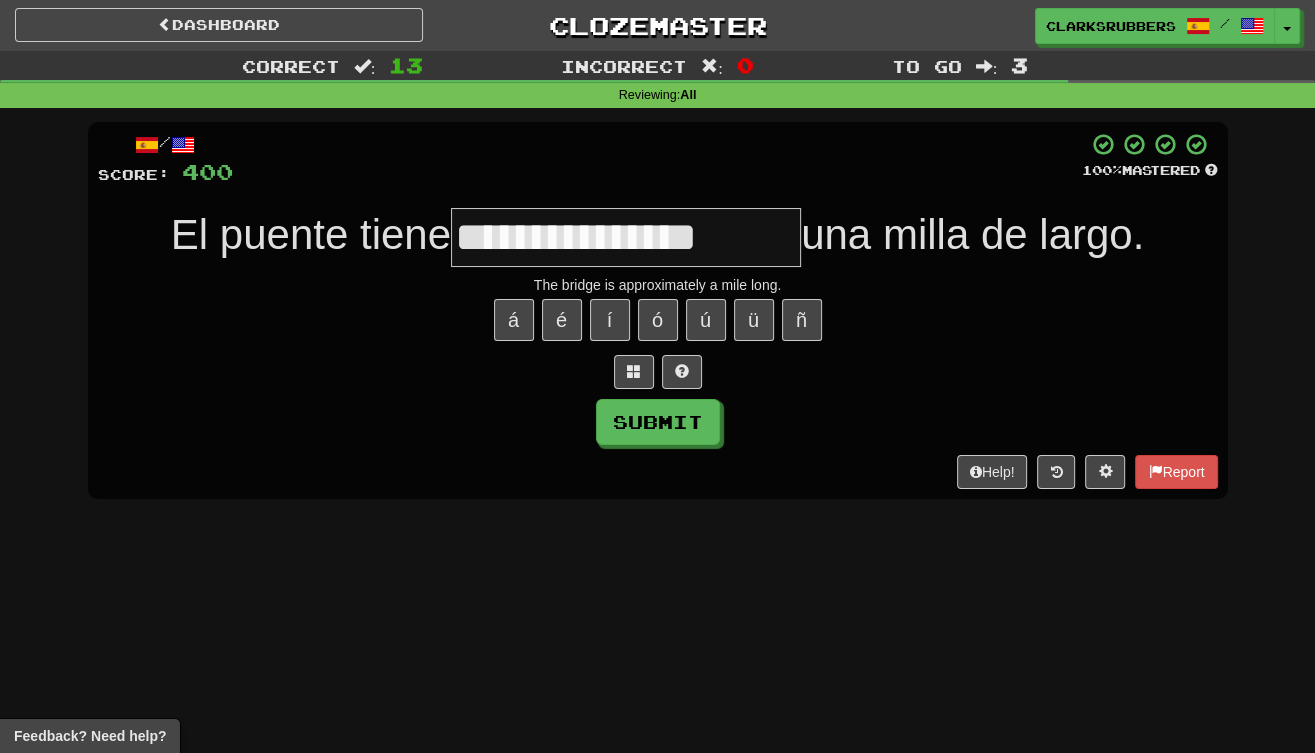type on "**********" 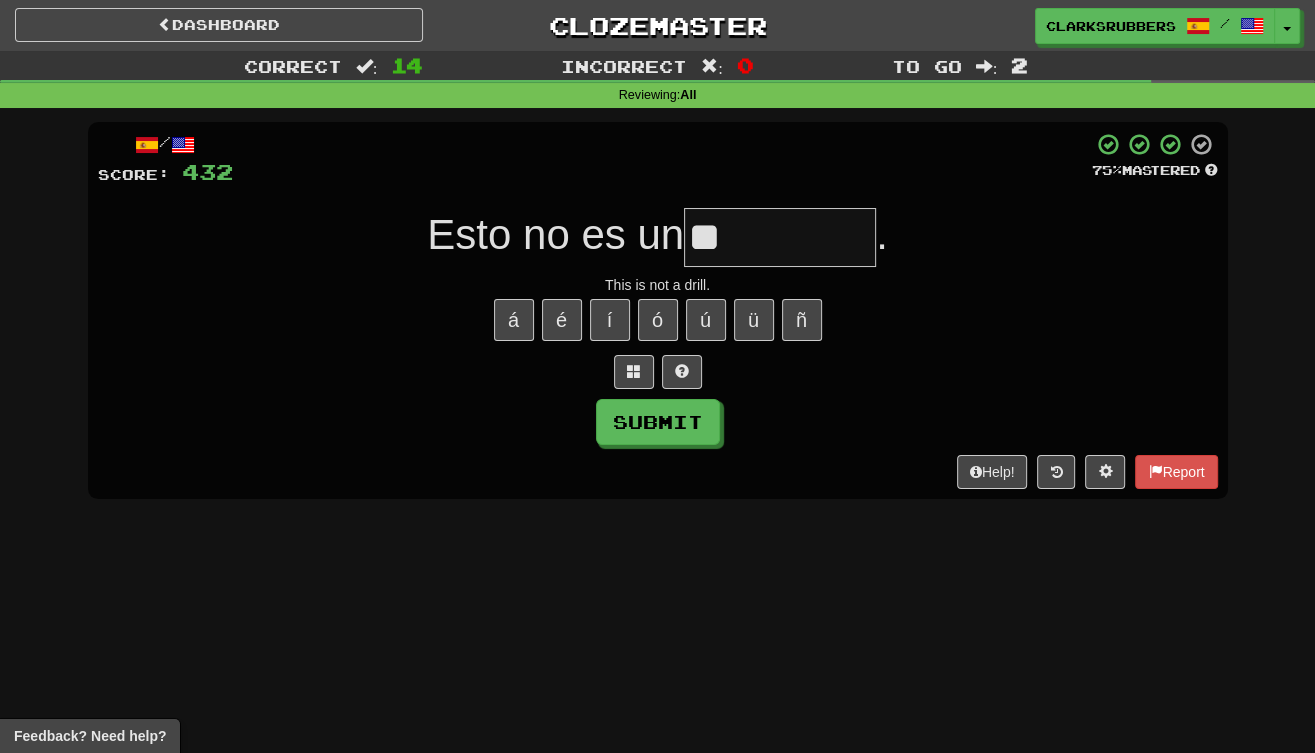 type on "*" 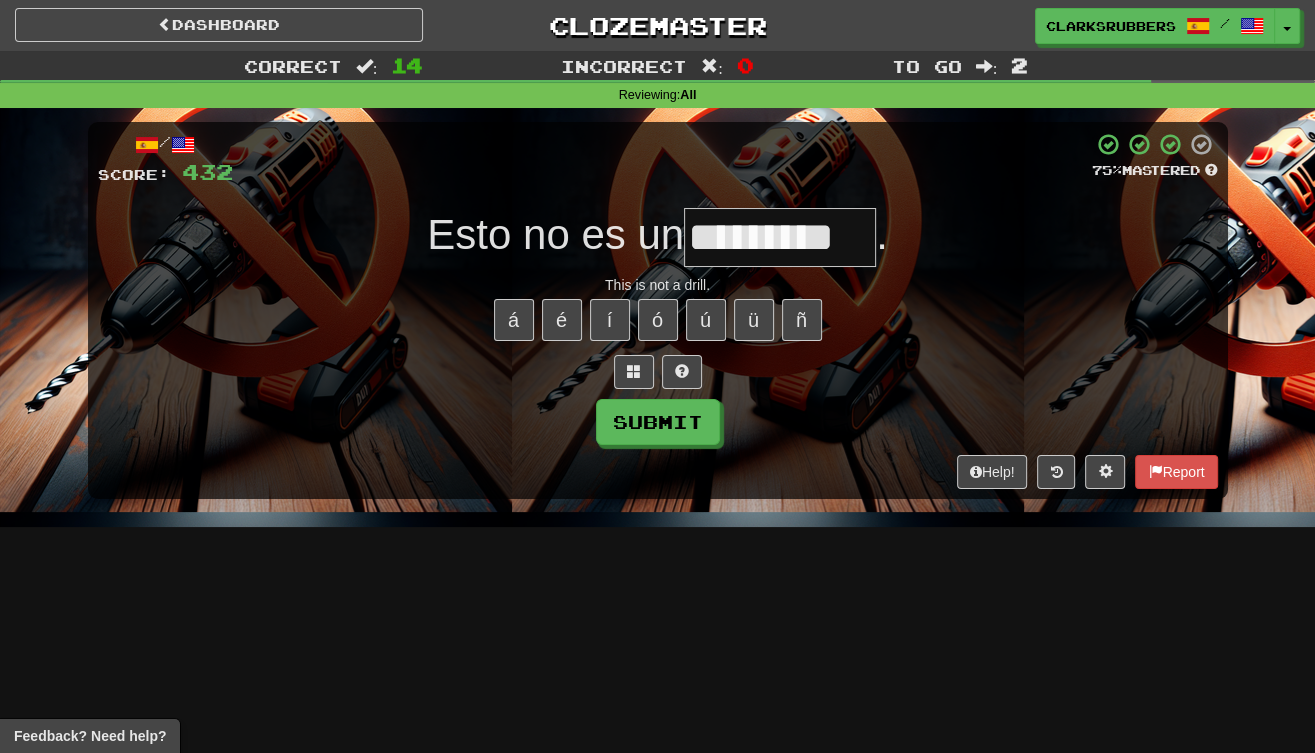 type on "*********" 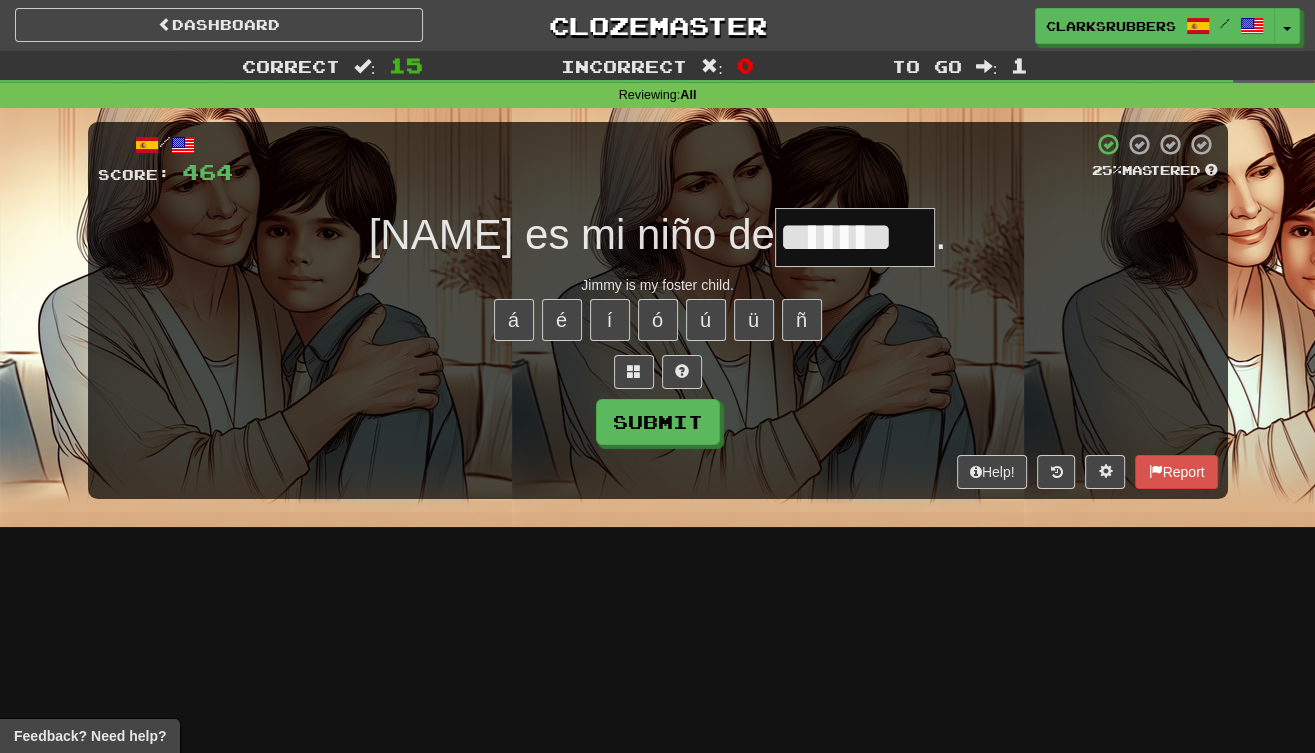 type on "*******" 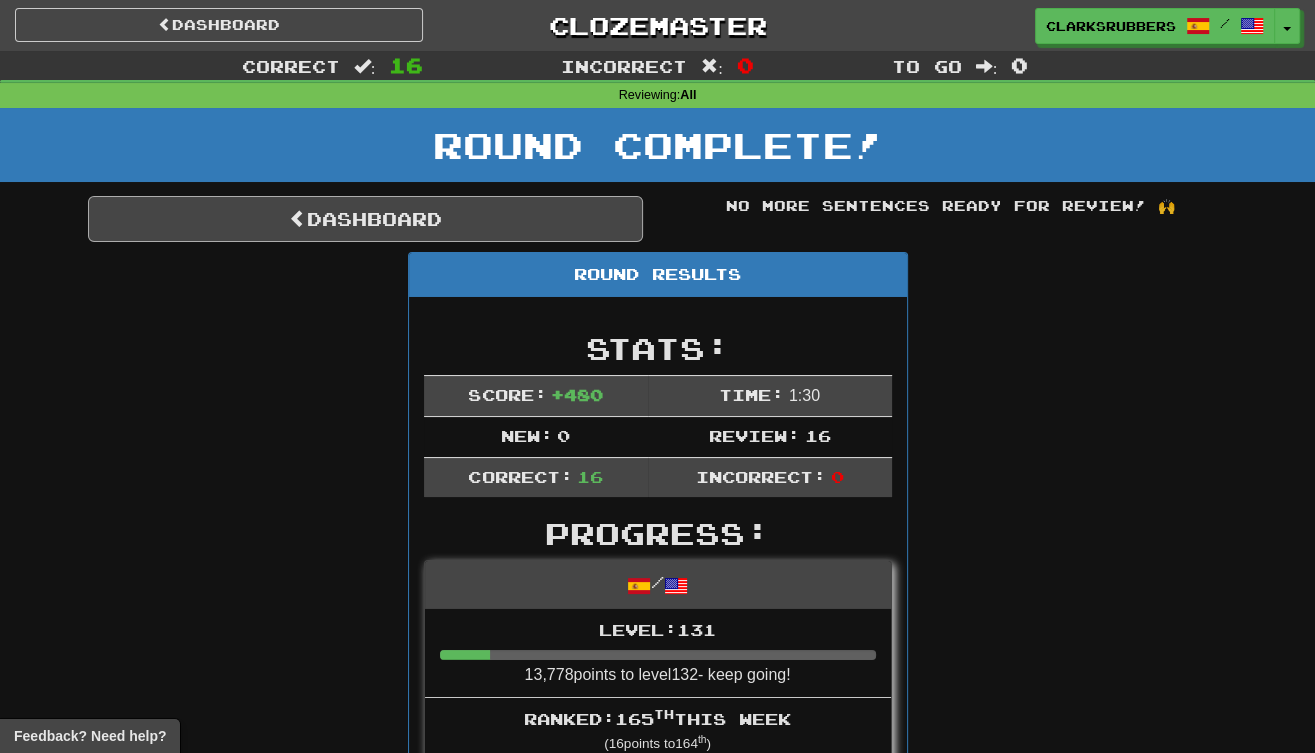click on "Dashboard" at bounding box center [365, 219] 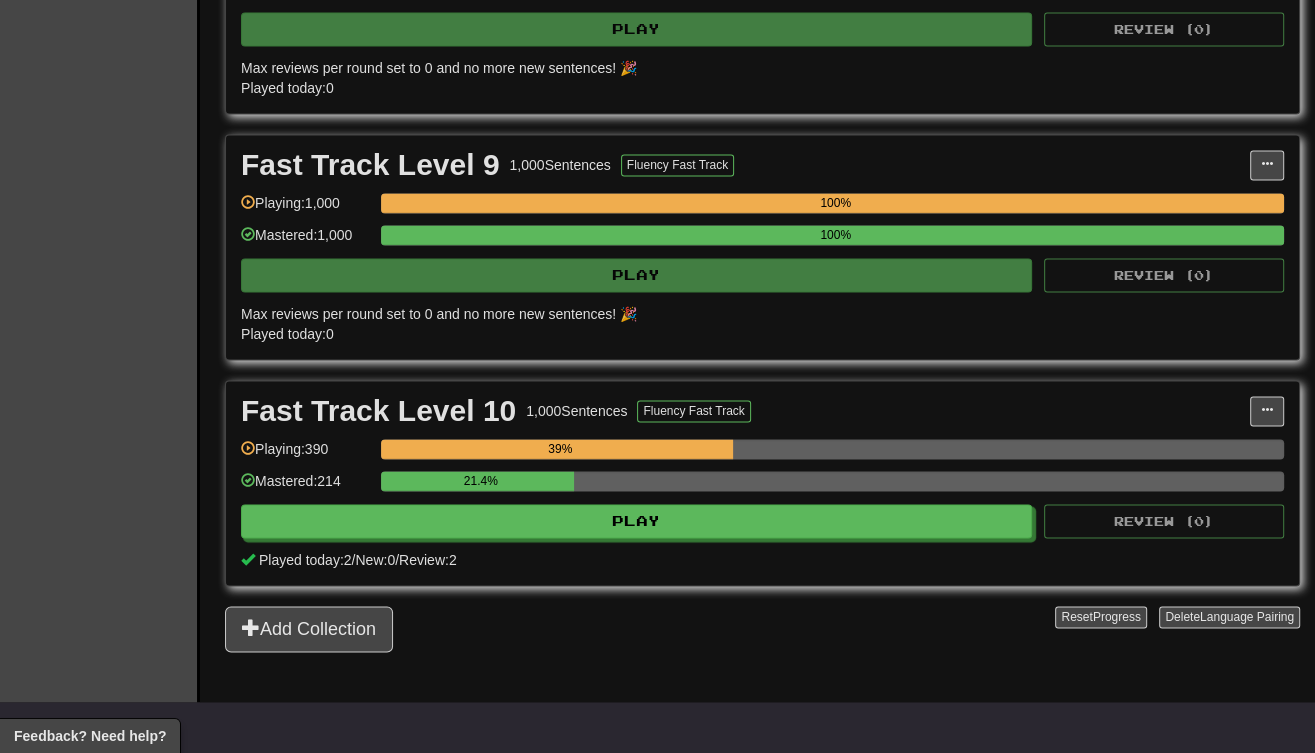 scroll, scrollTop: 2306, scrollLeft: 0, axis: vertical 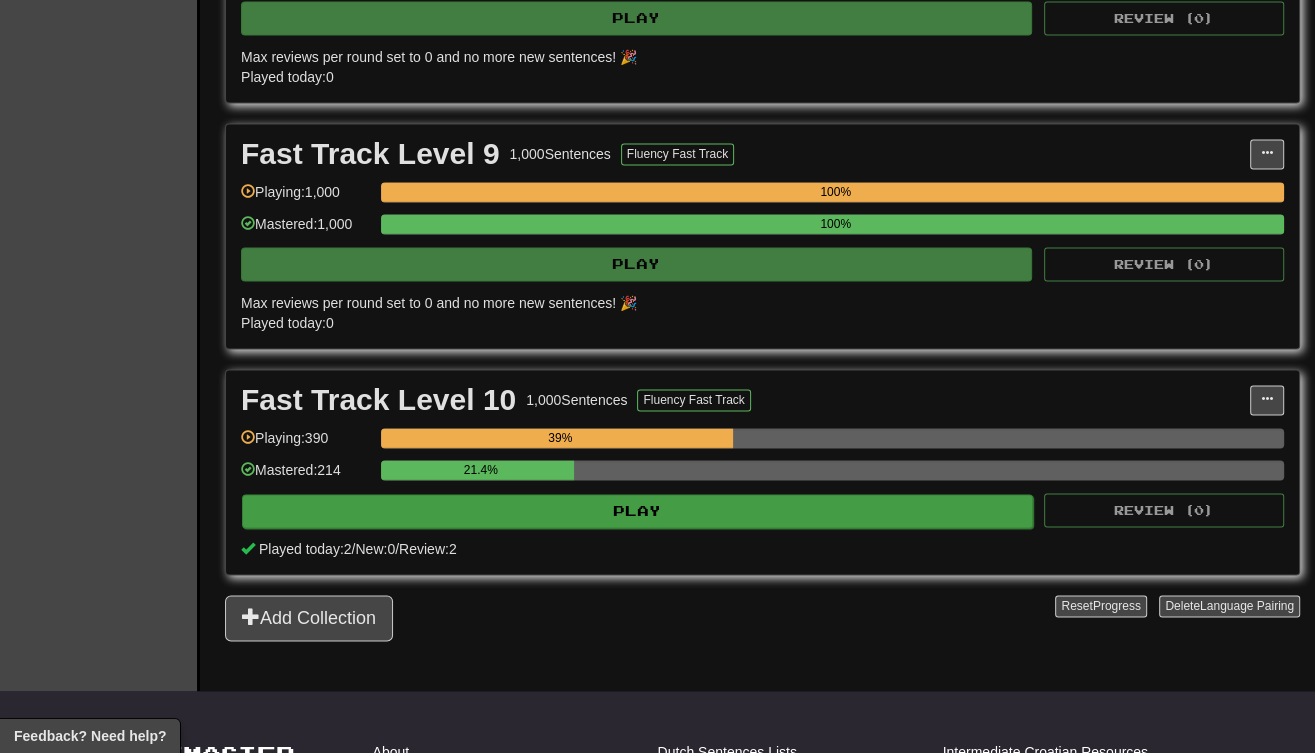 click on "Play" at bounding box center (637, 511) 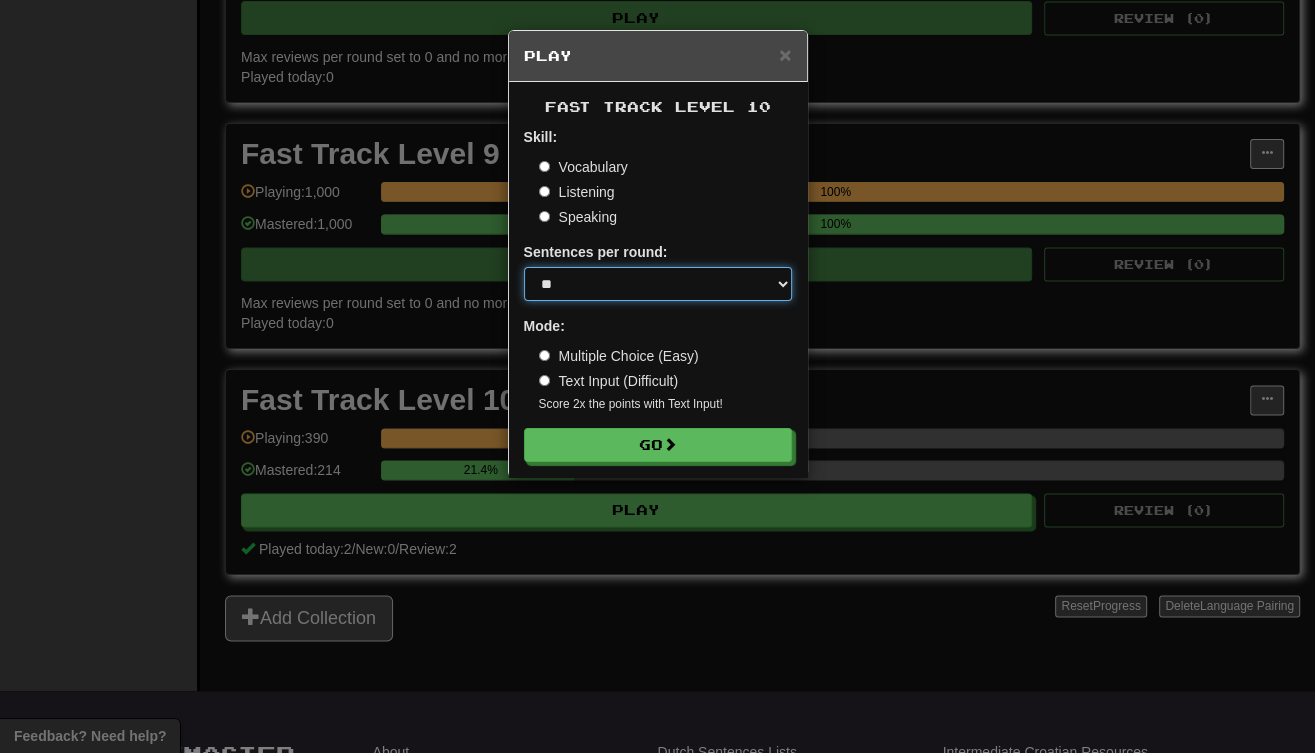 select on "**" 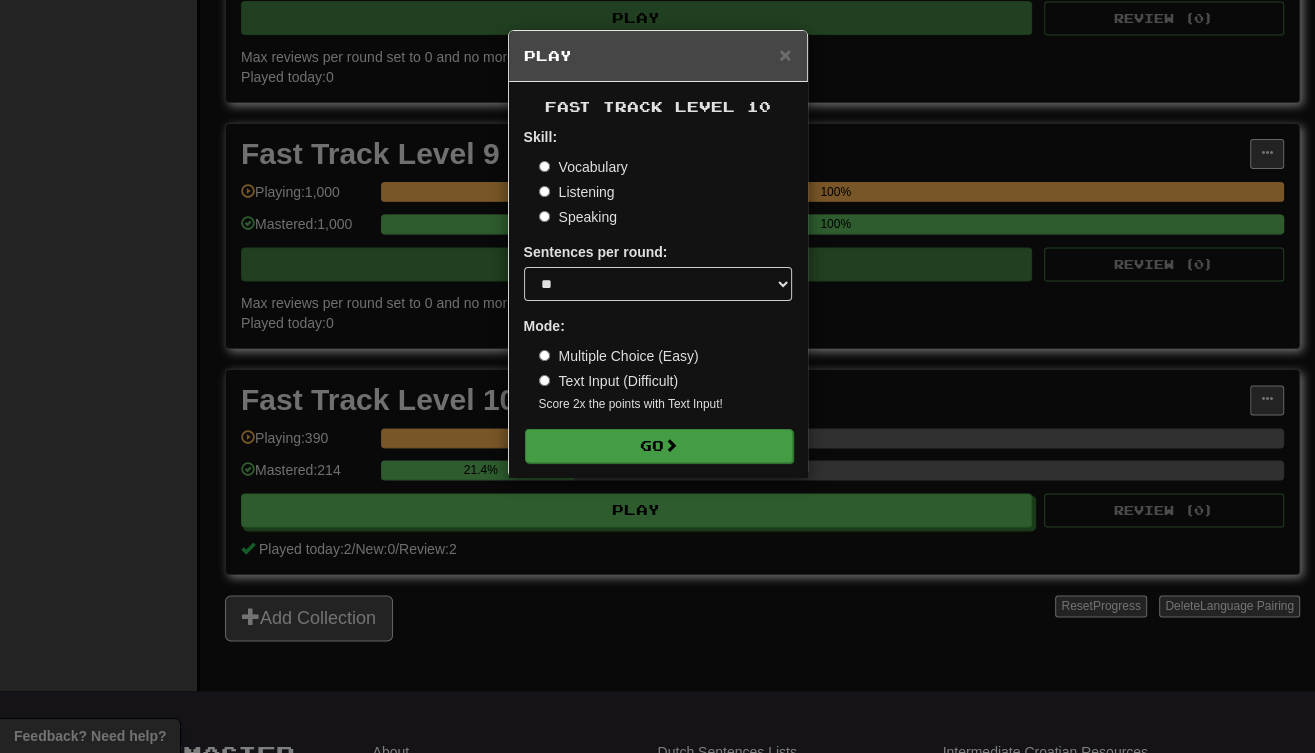 click on "Go" at bounding box center (659, 446) 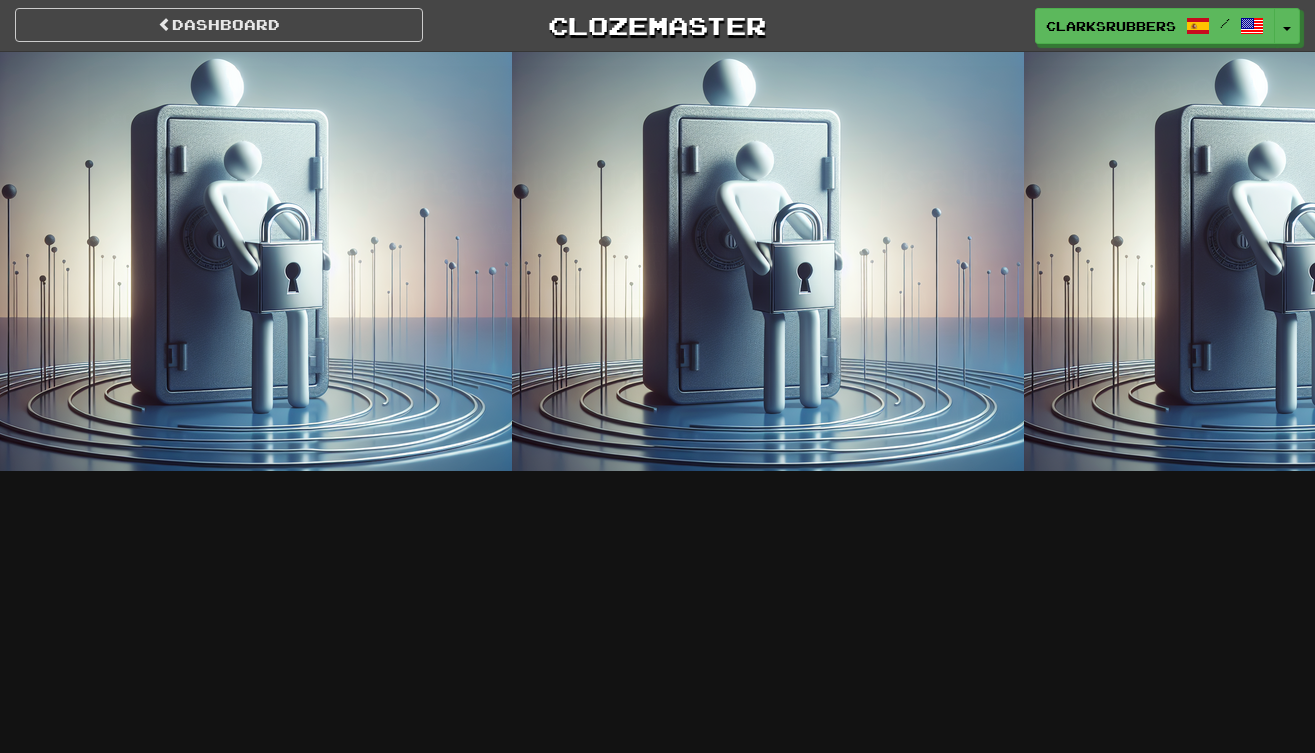 scroll, scrollTop: 0, scrollLeft: 0, axis: both 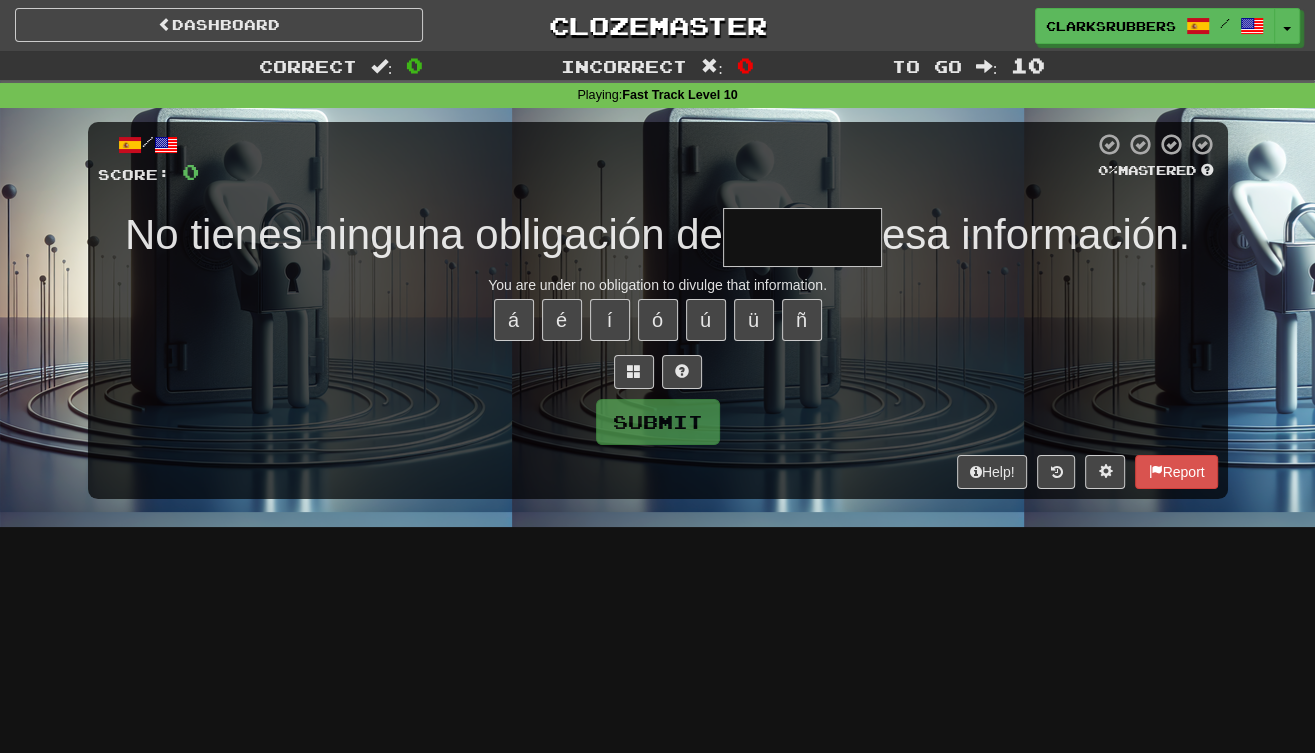 click at bounding box center (802, 237) 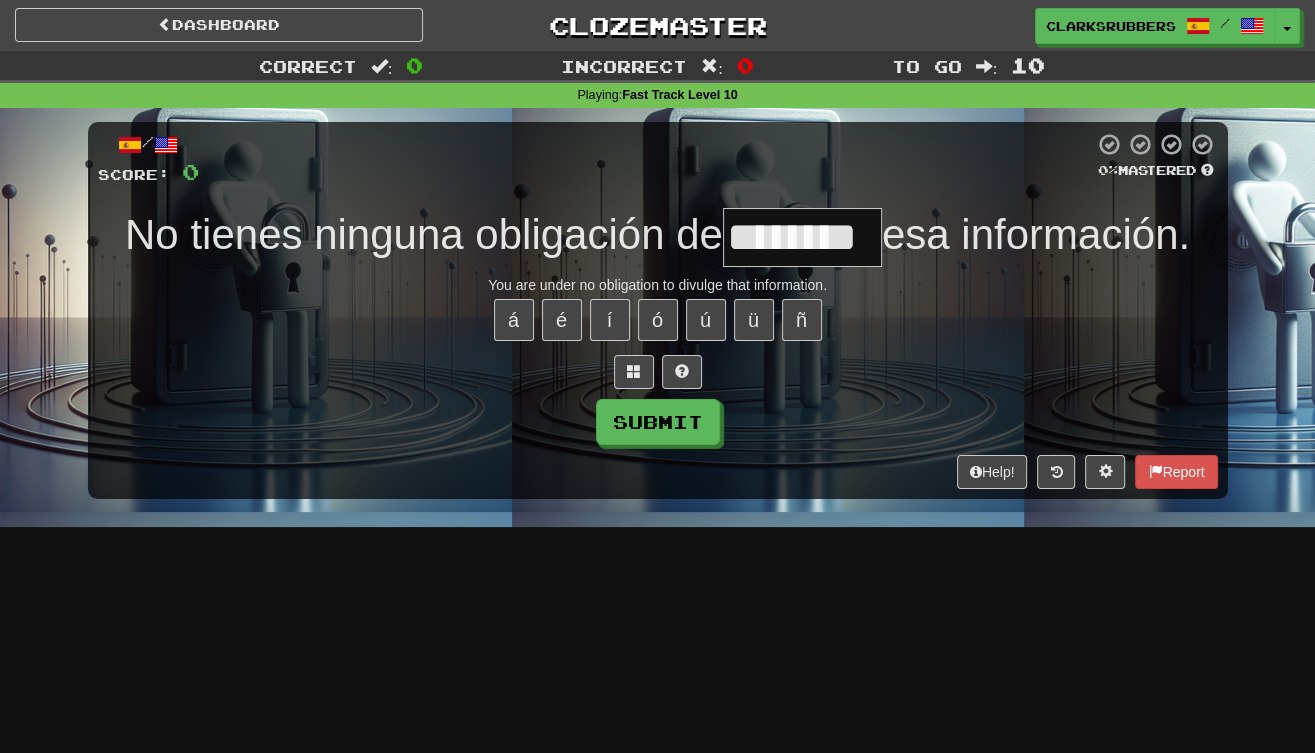 type on "********" 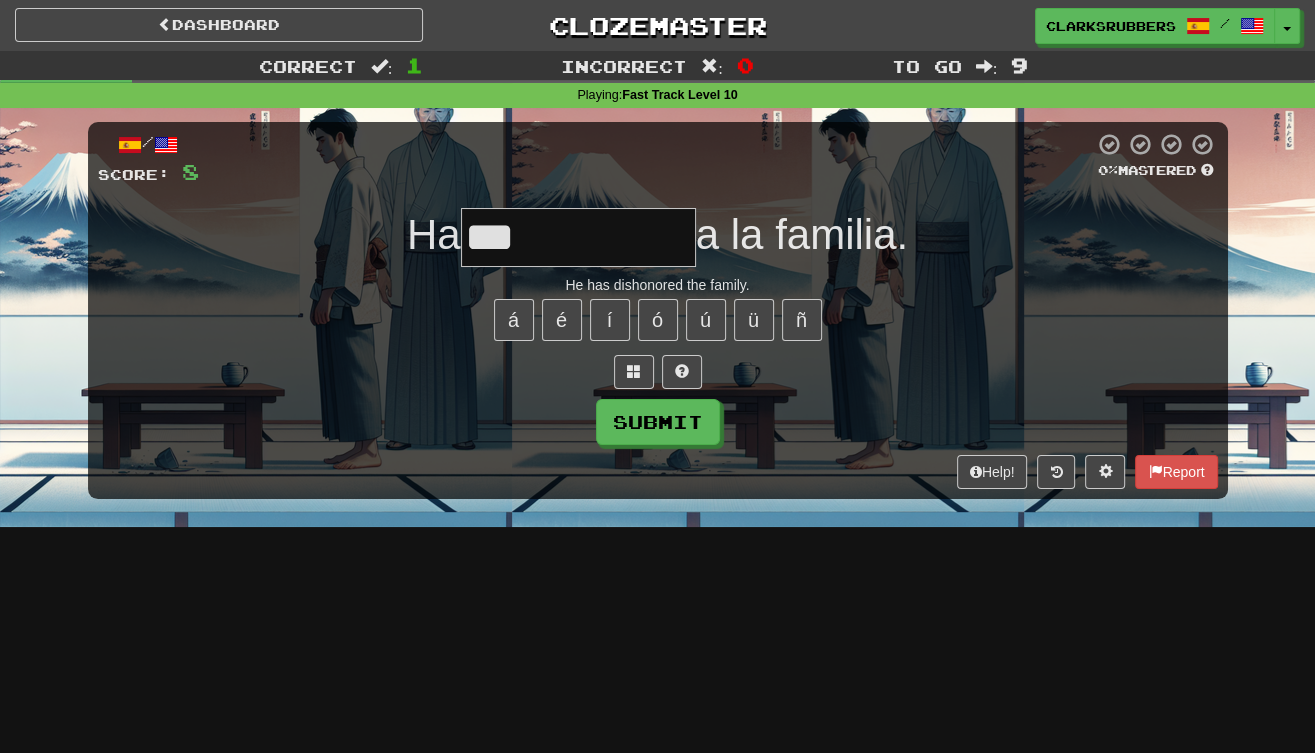 type on "**********" 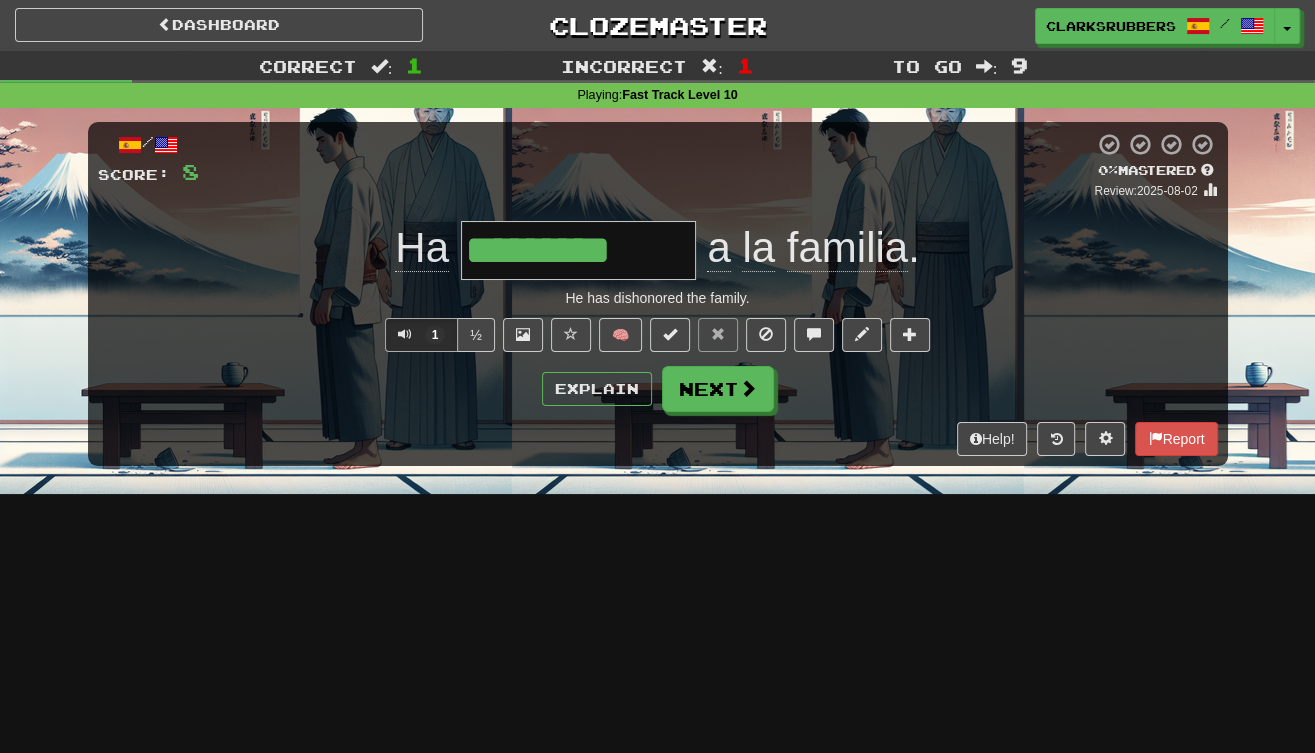 type on "**********" 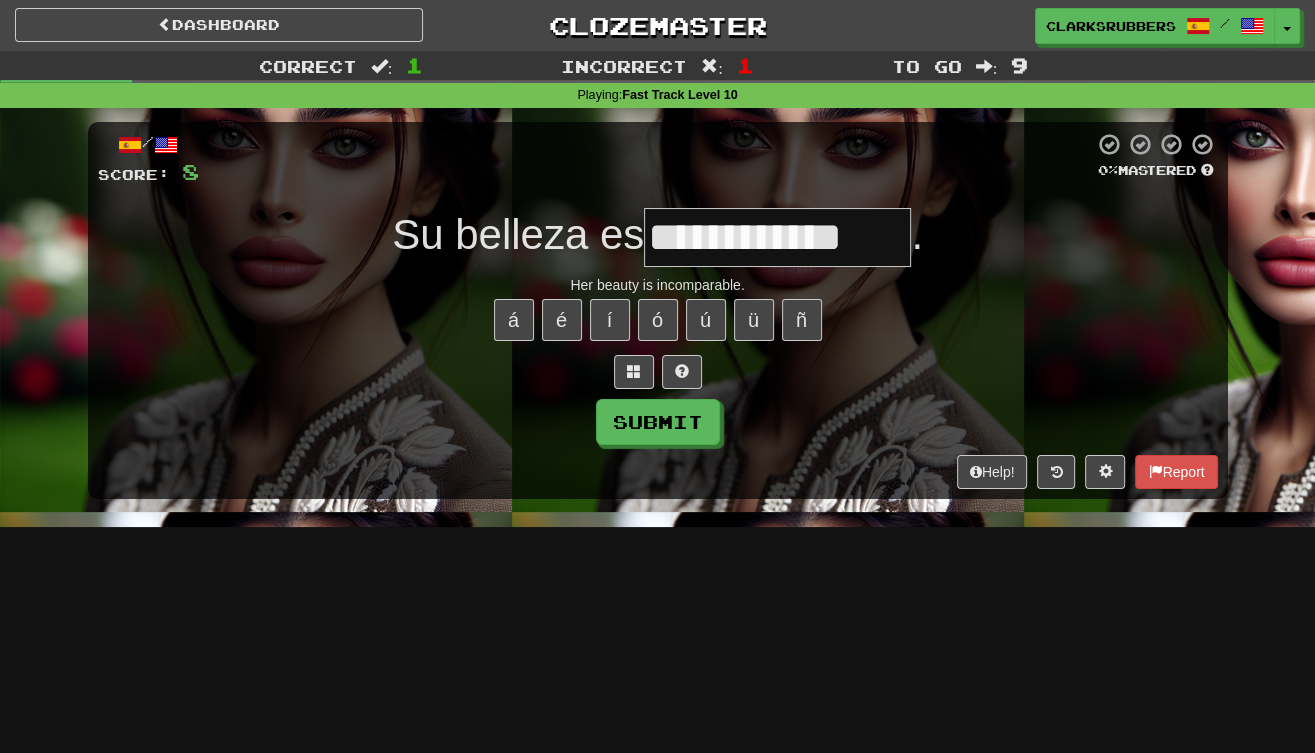 type on "**********" 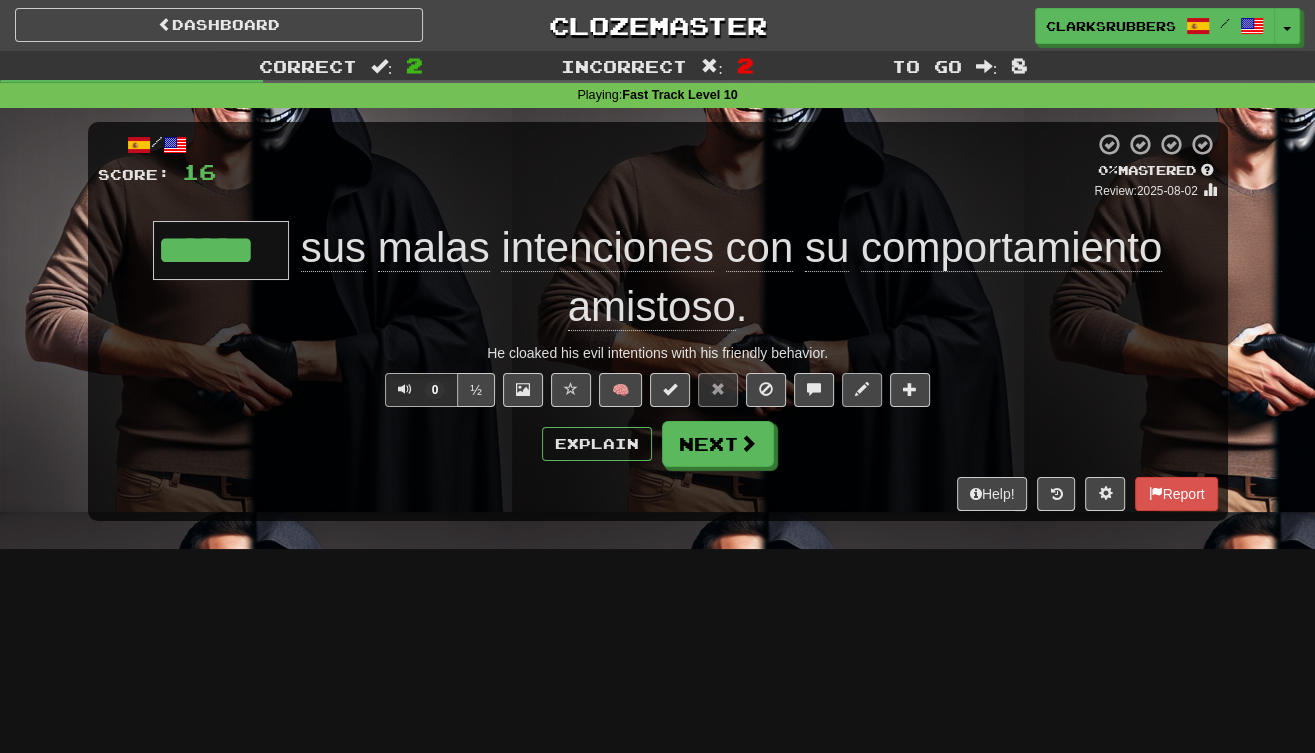 type on "******" 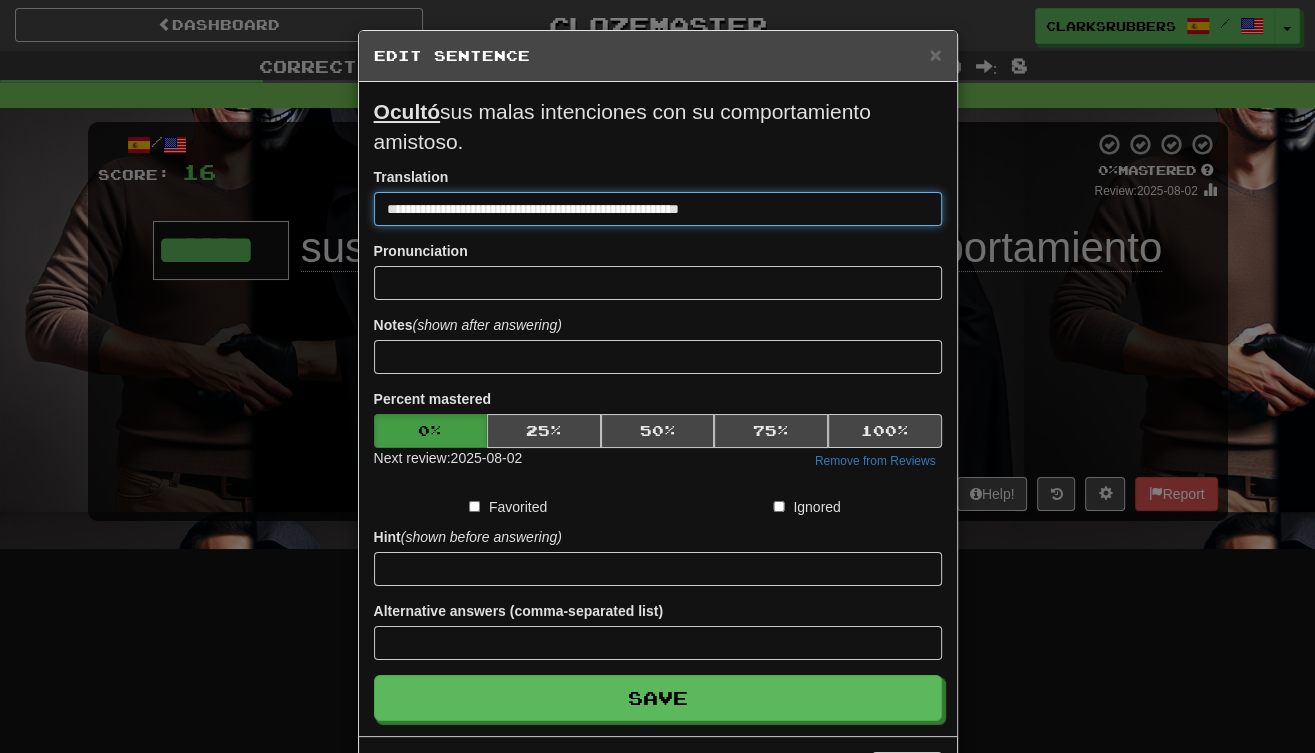 click on "**********" at bounding box center [658, 209] 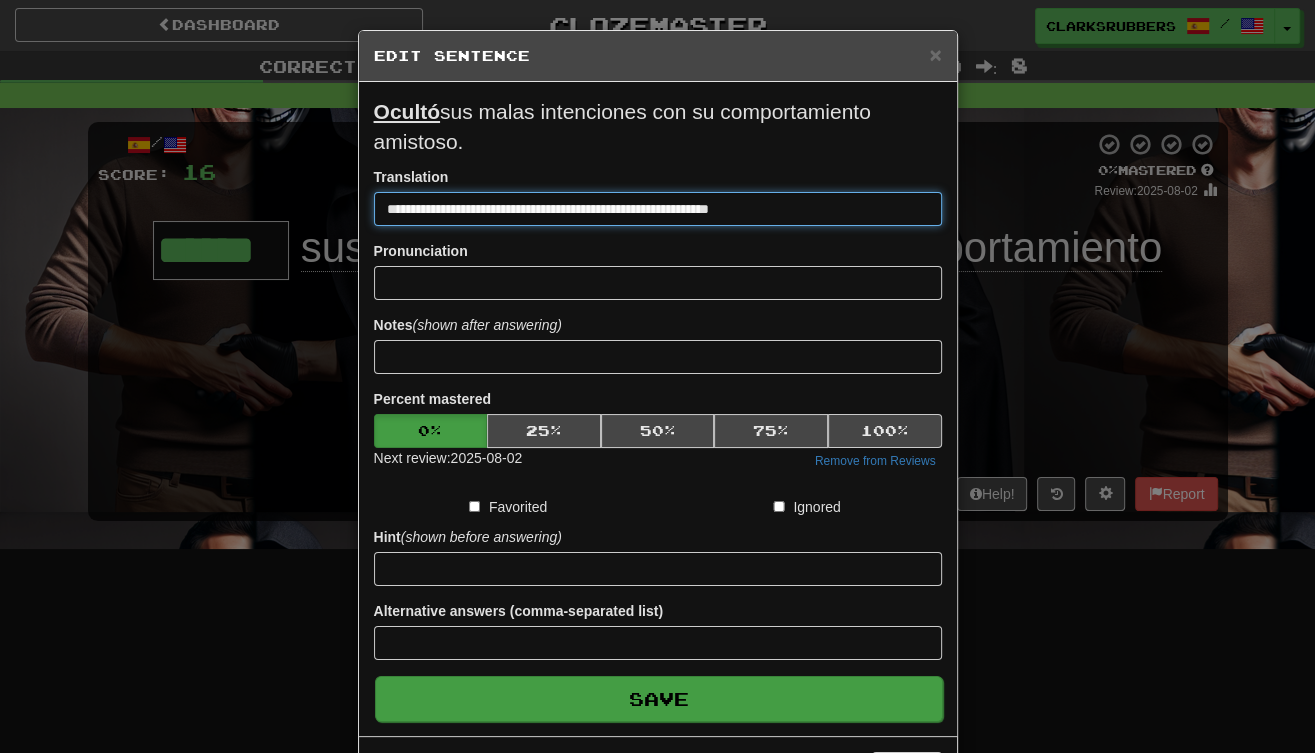 type on "**********" 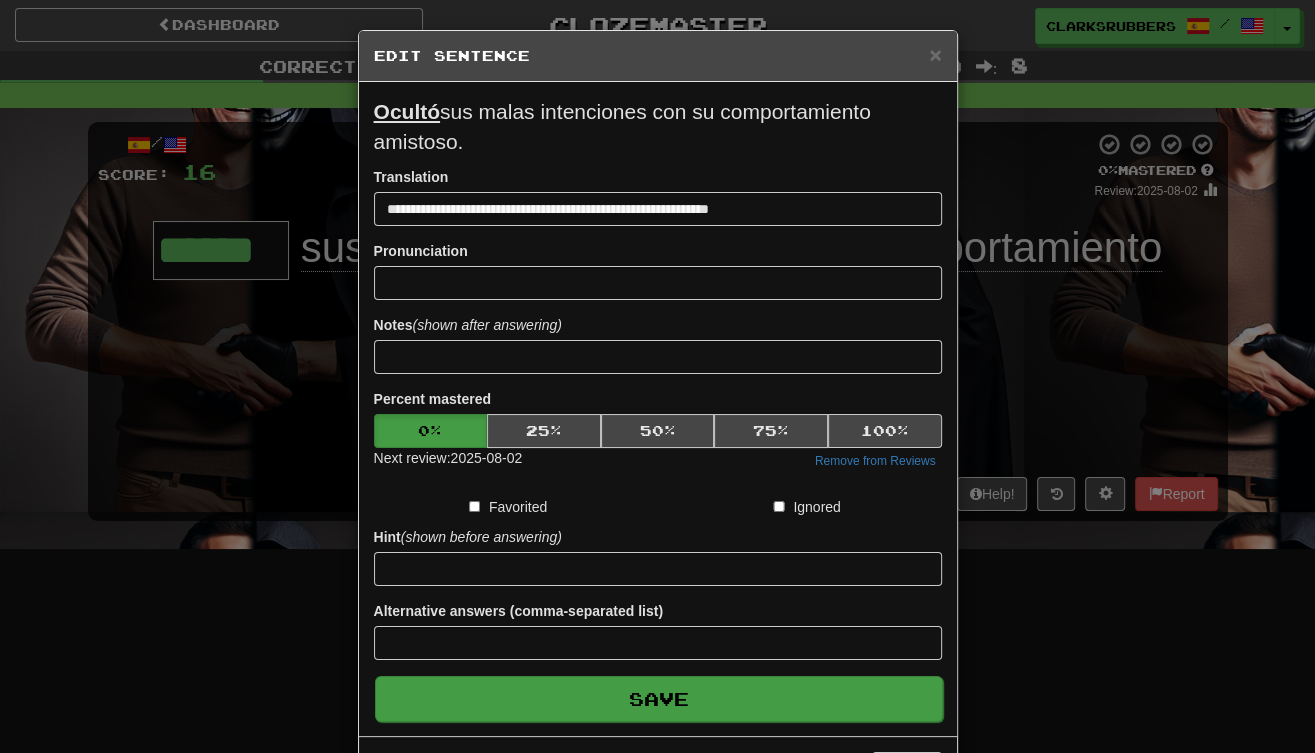 click on "Save" at bounding box center (659, 699) 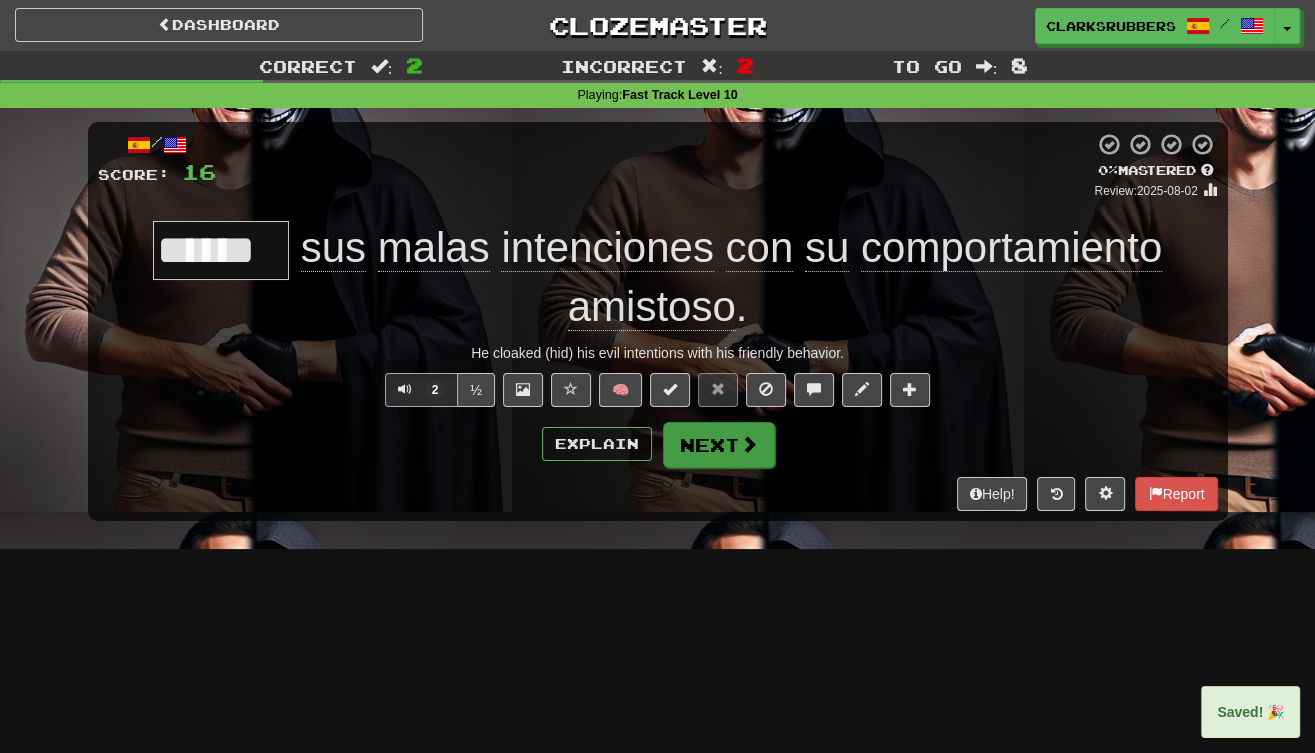 click on "Next" at bounding box center (719, 445) 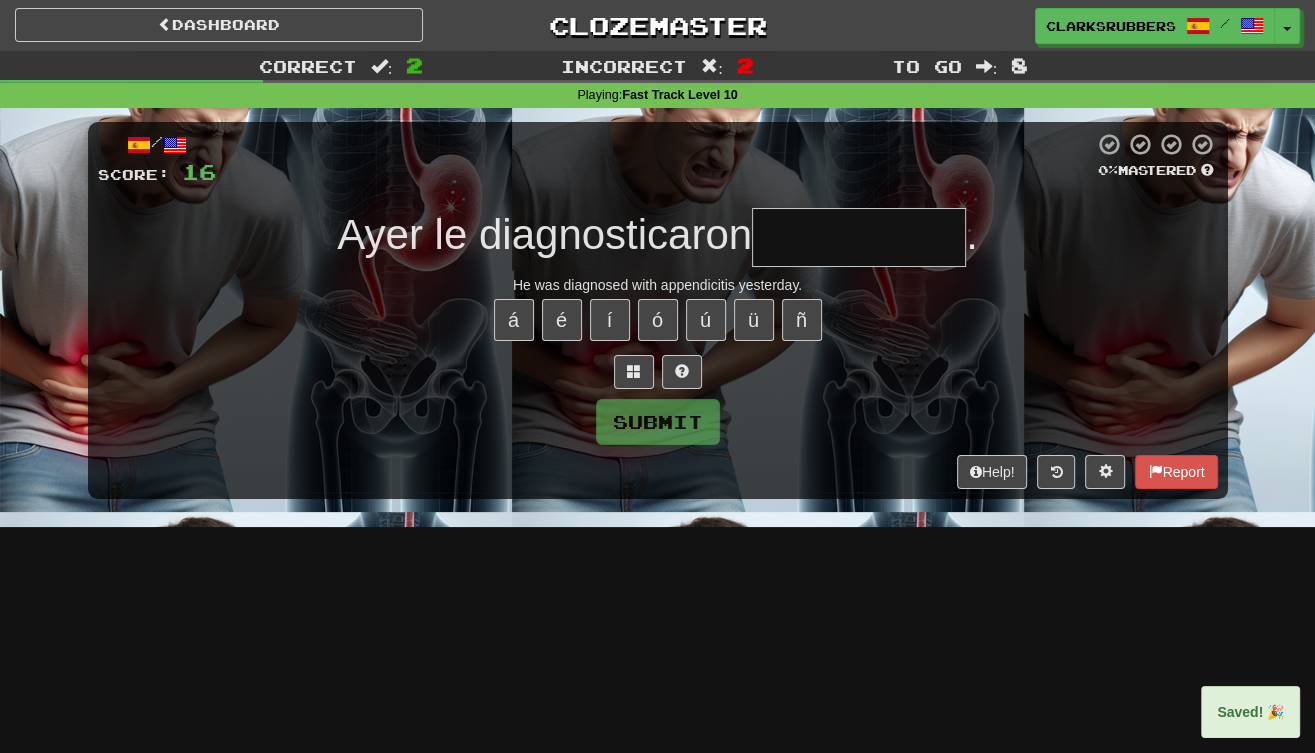 click at bounding box center (859, 237) 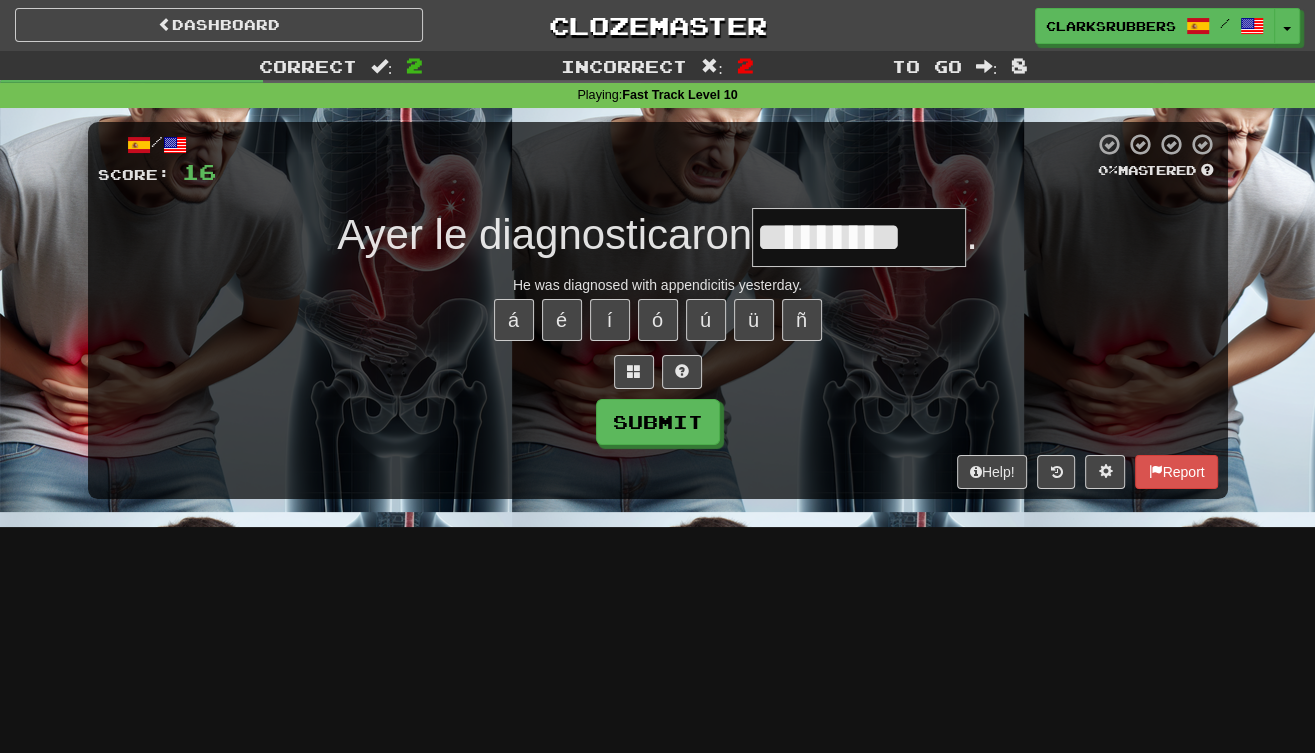 type on "**********" 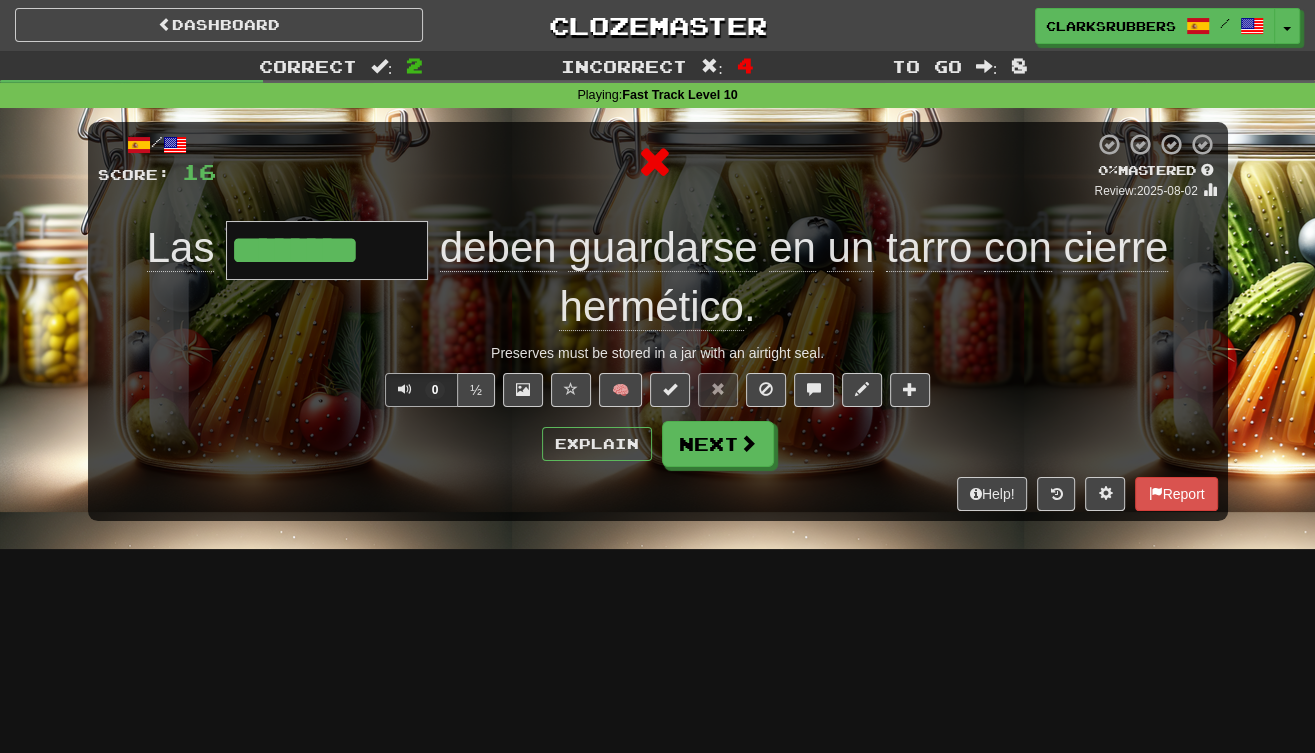 type on "*********" 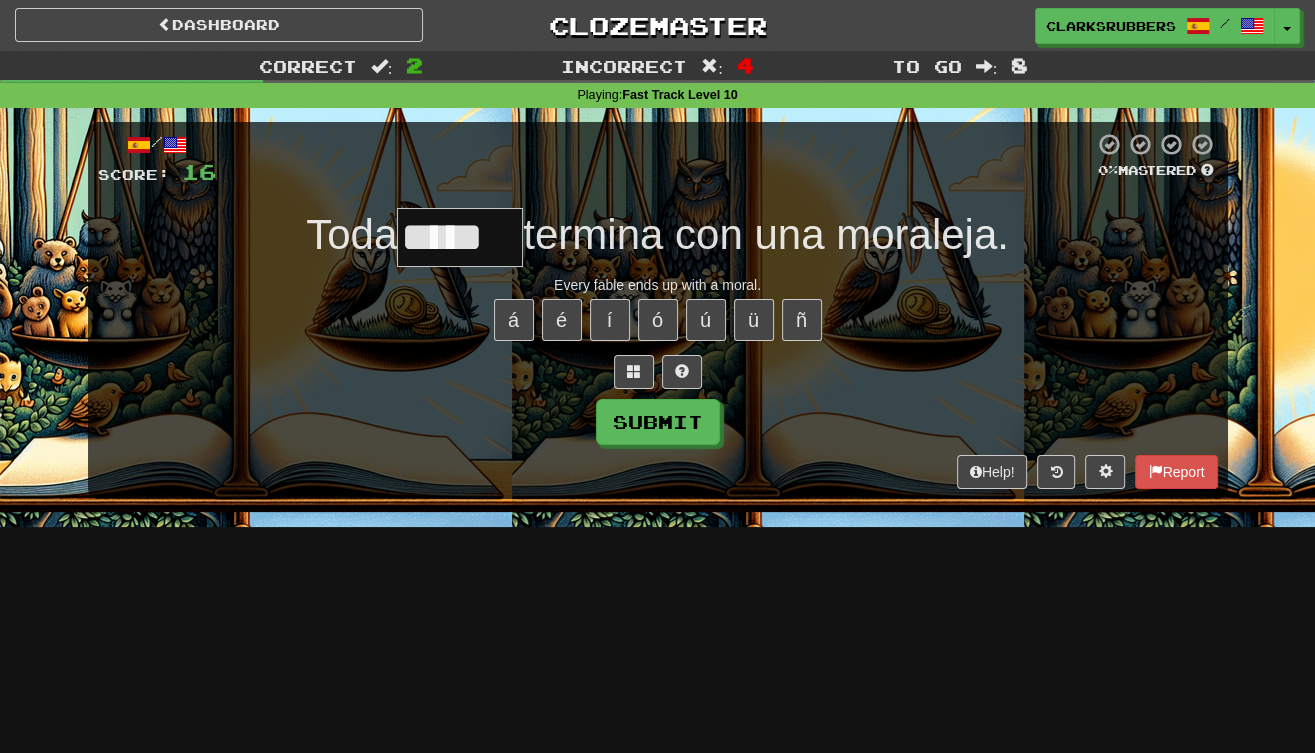 type on "******" 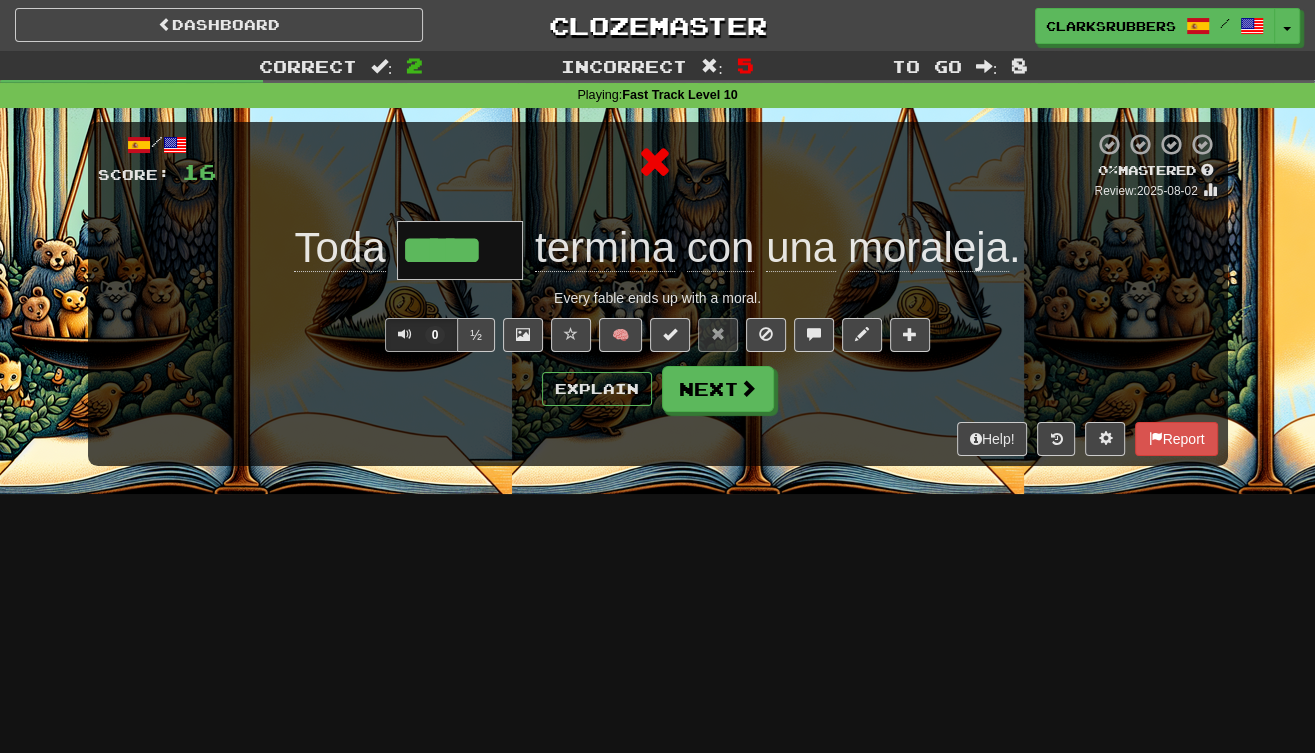 type on "******" 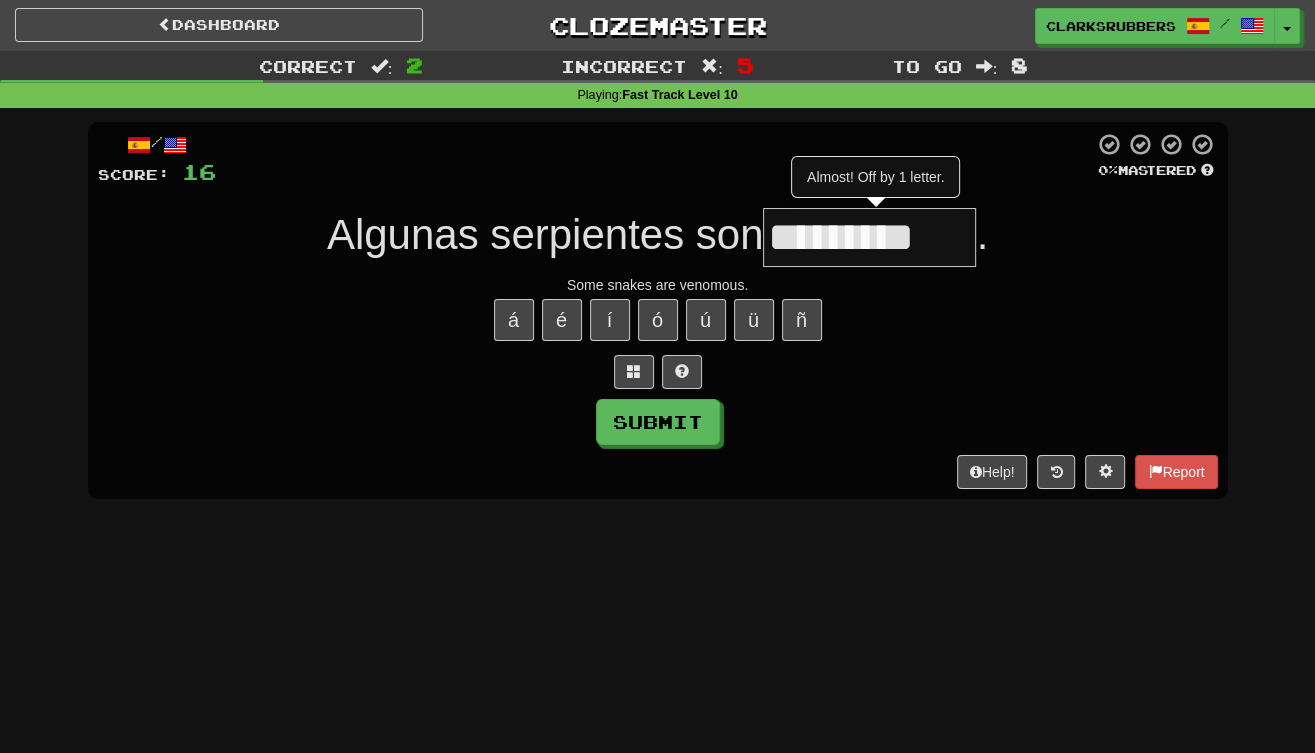 type on "*********" 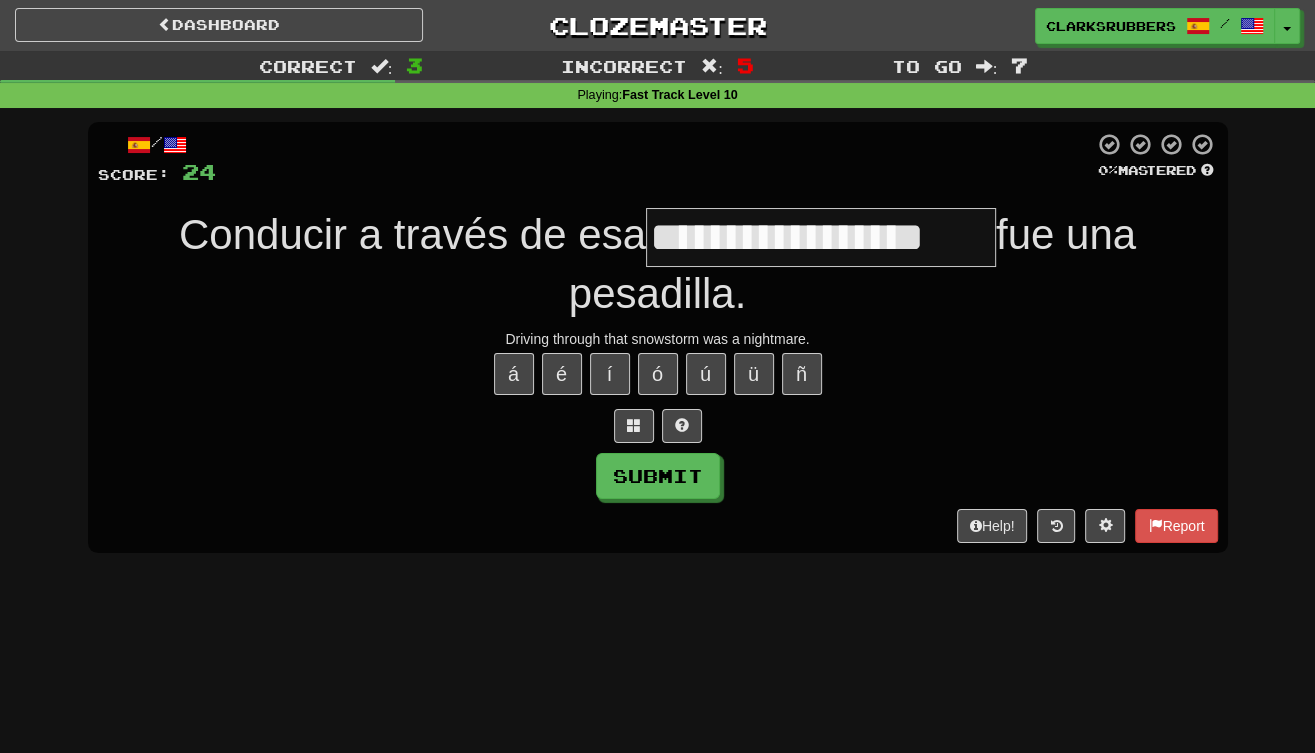 type on "**********" 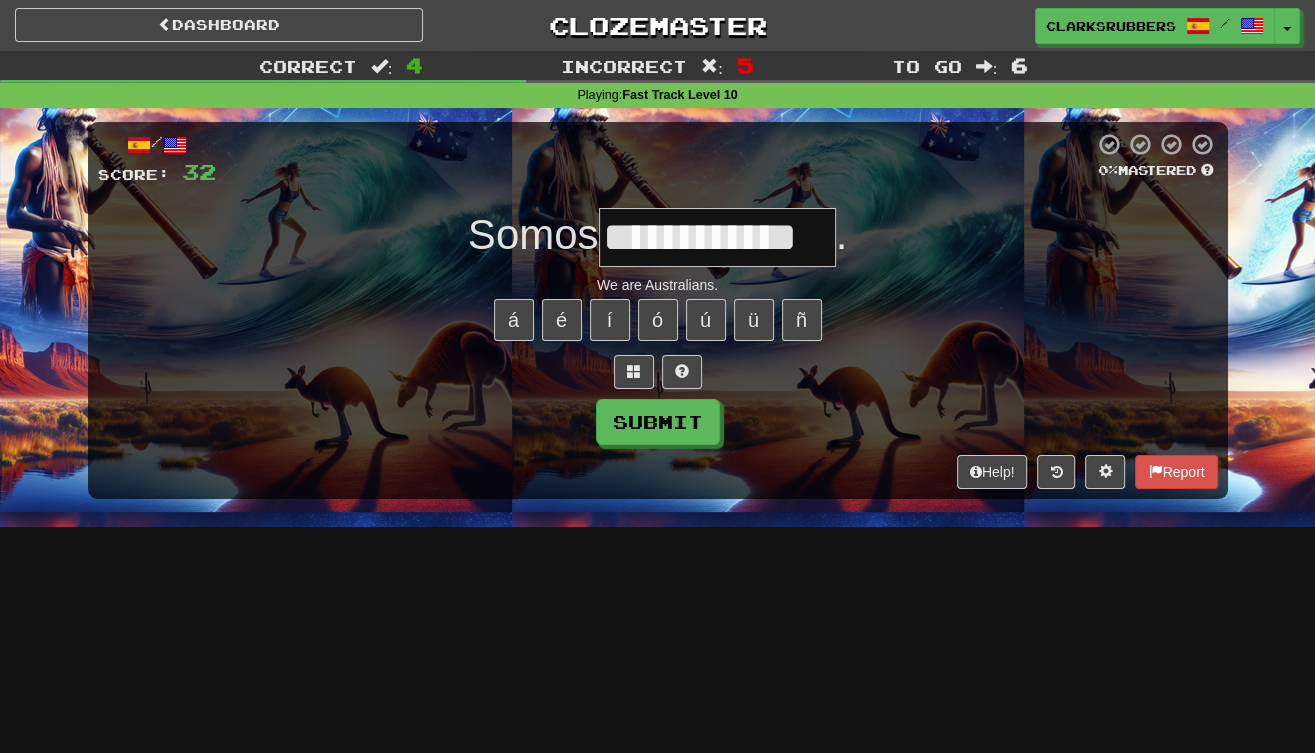 type on "**********" 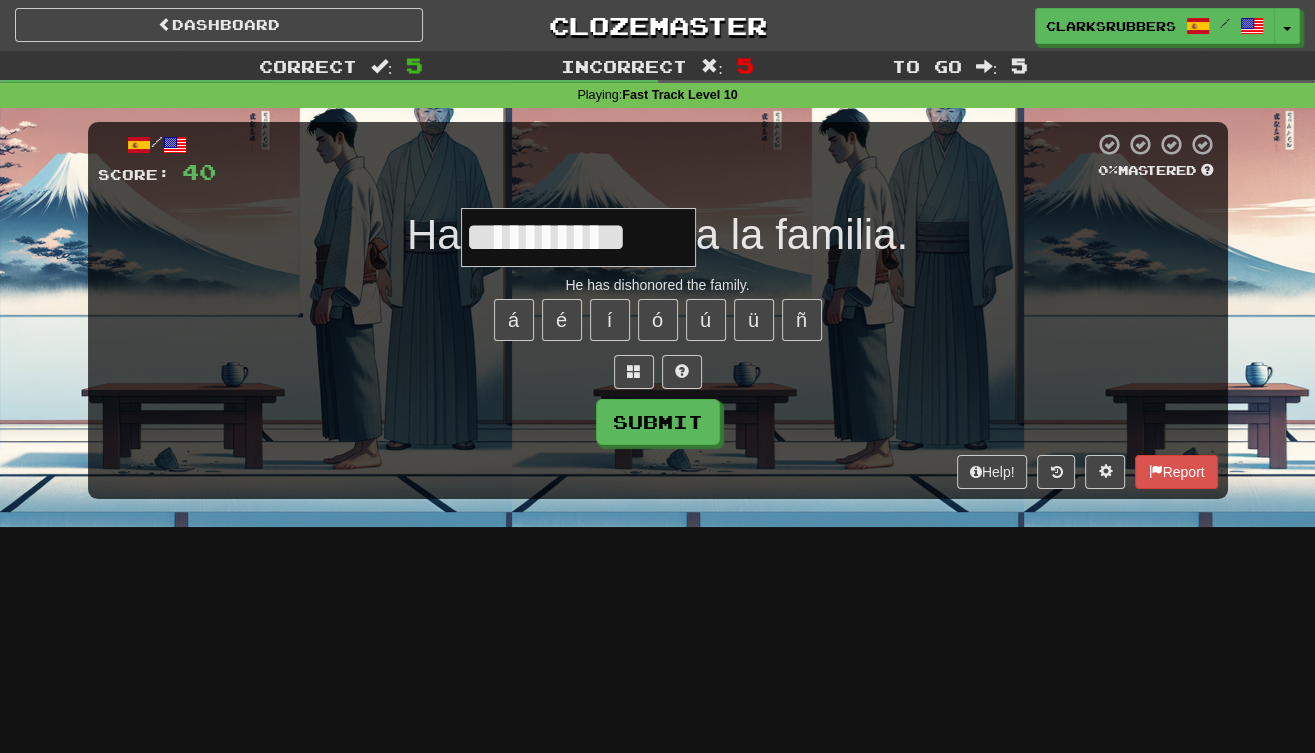 type on "**********" 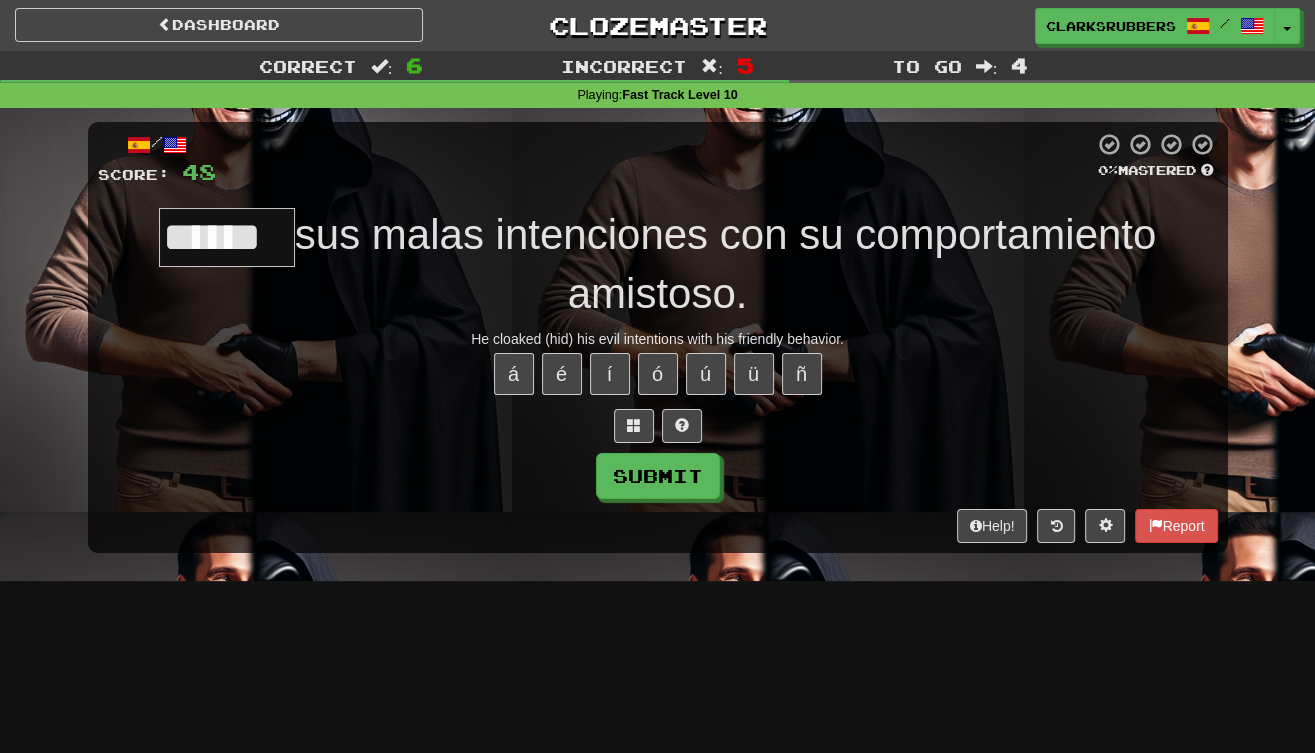 type on "******" 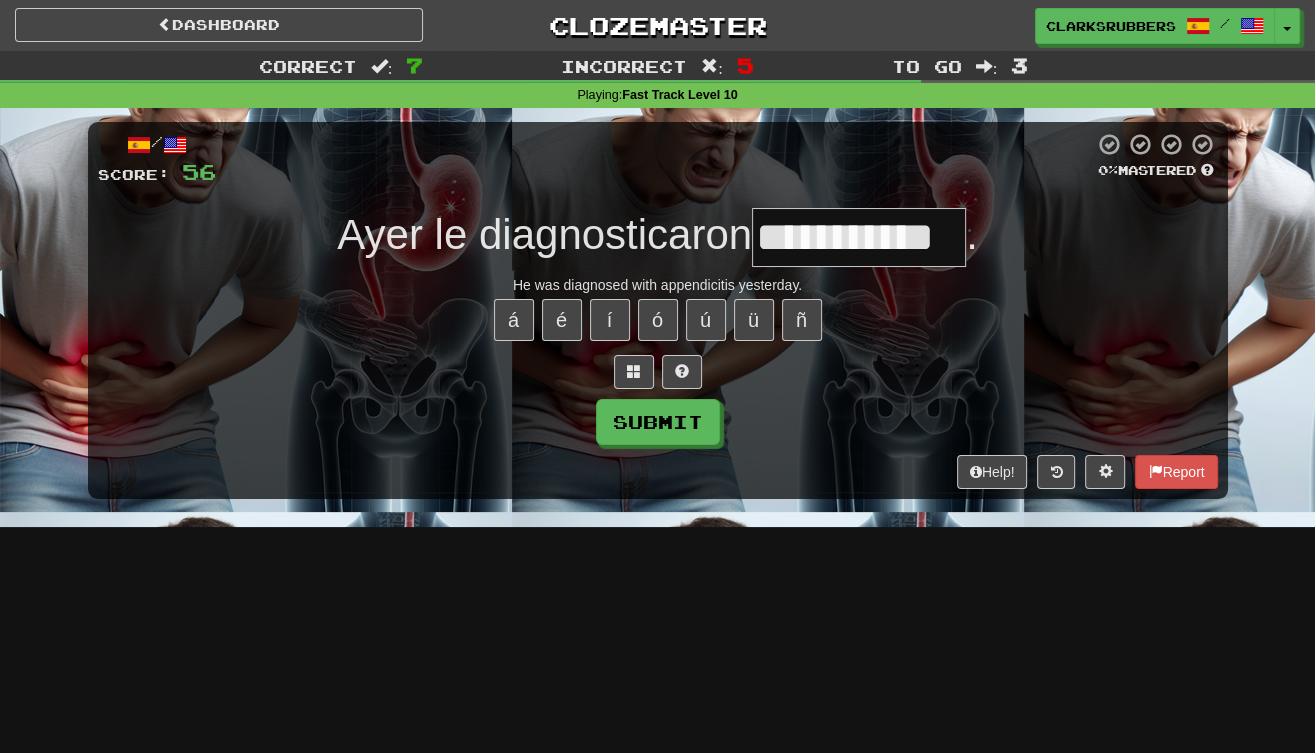 type on "**********" 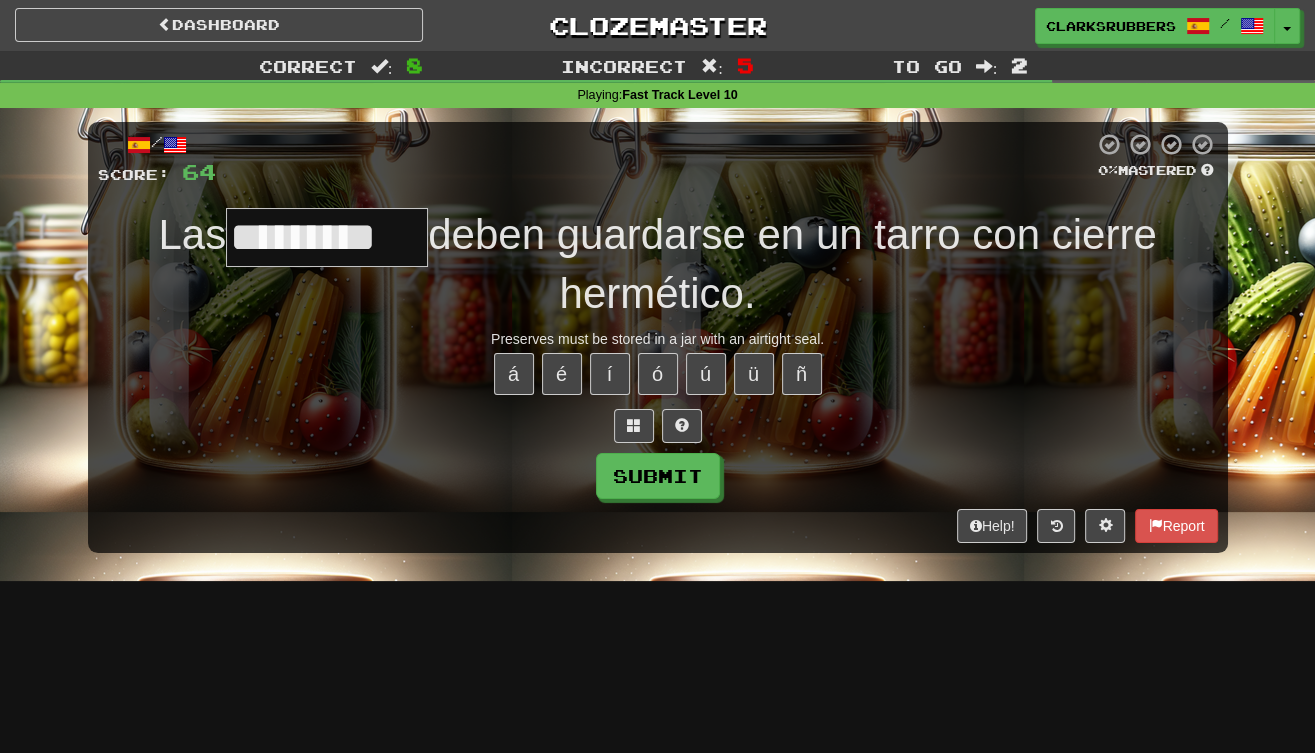 type on "*********" 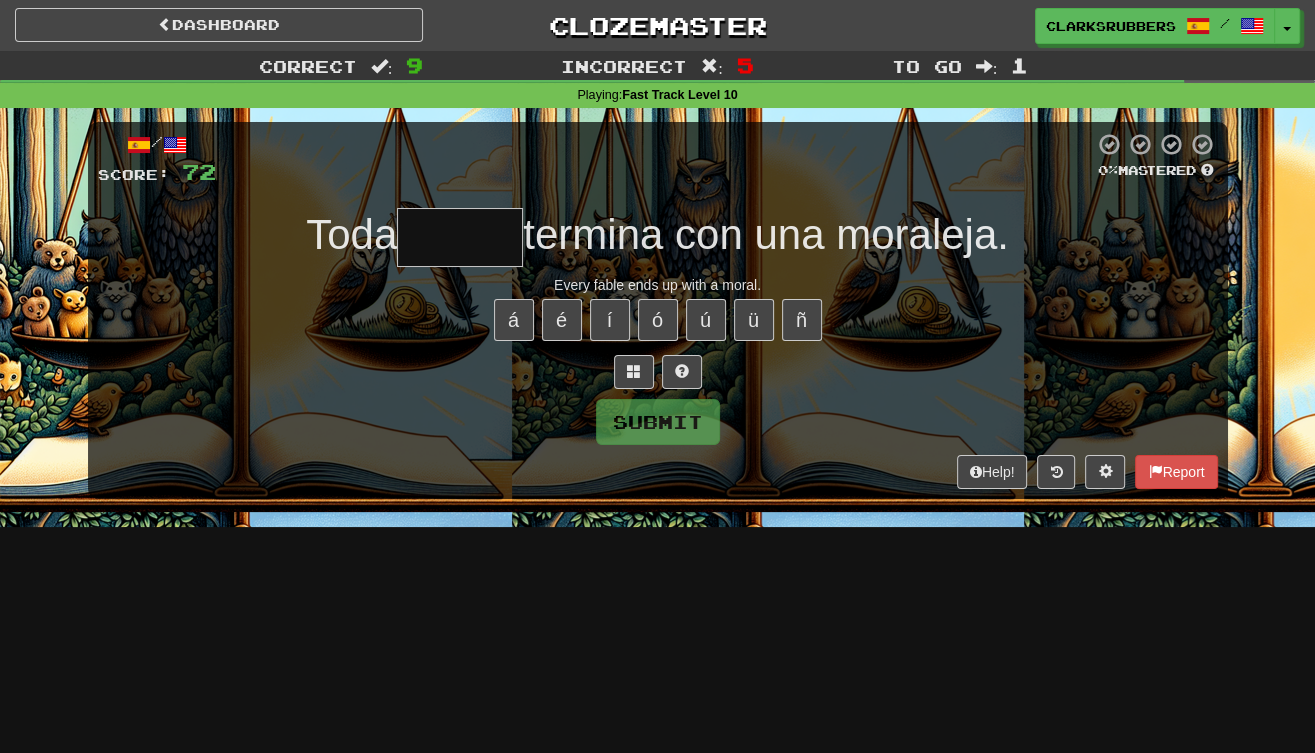 type on "*" 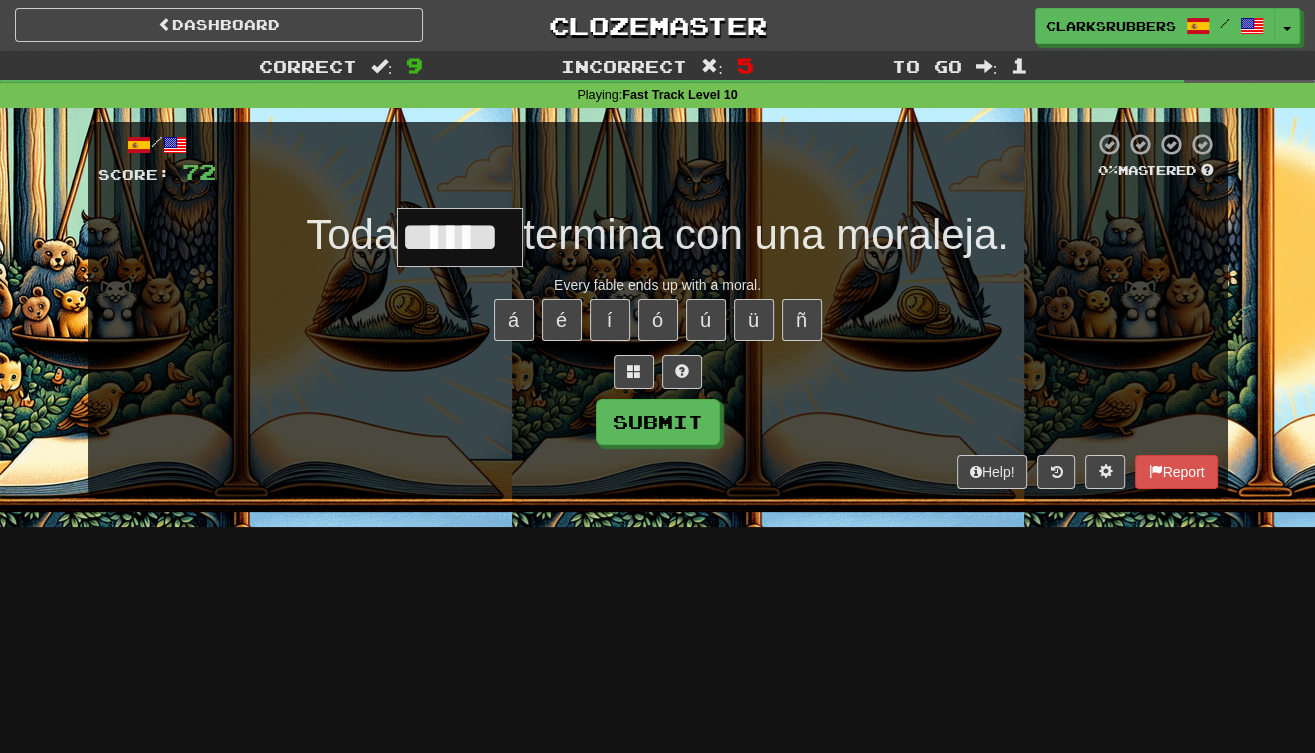 type on "******" 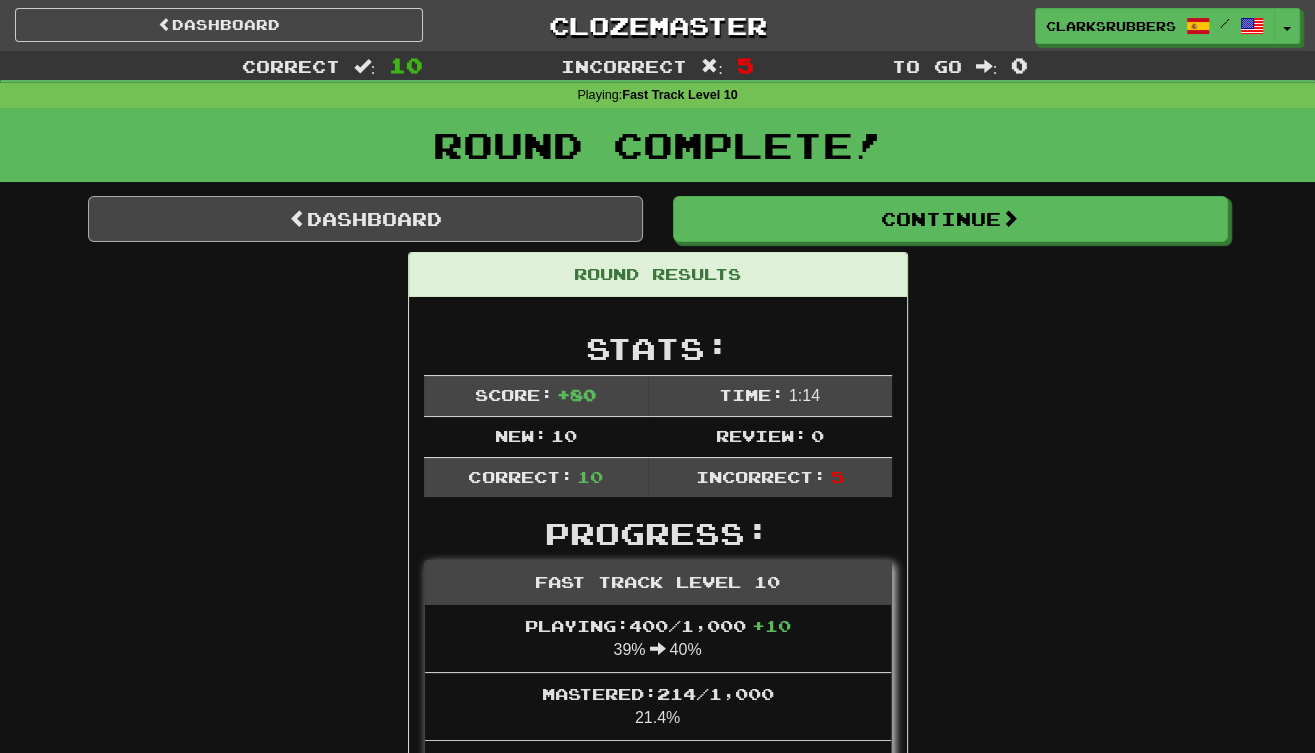 click on "Dashboard" at bounding box center [365, 219] 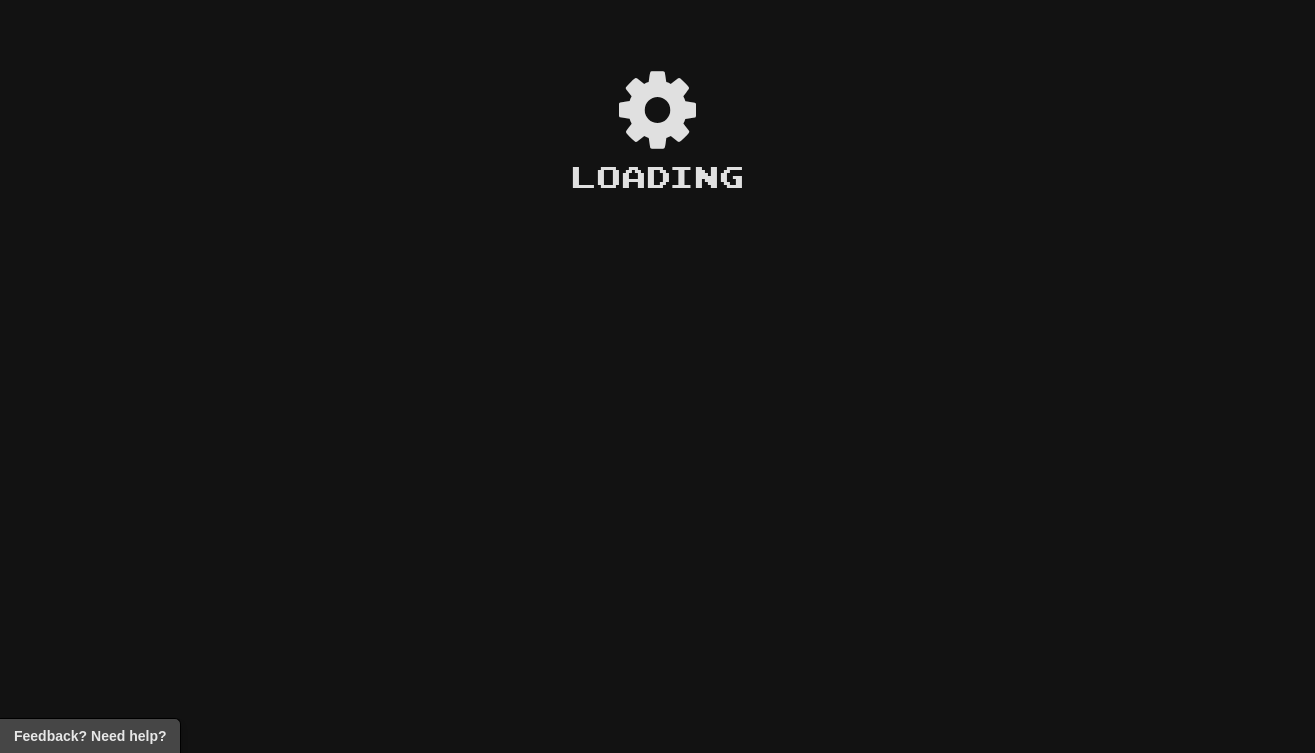 scroll, scrollTop: 0, scrollLeft: 0, axis: both 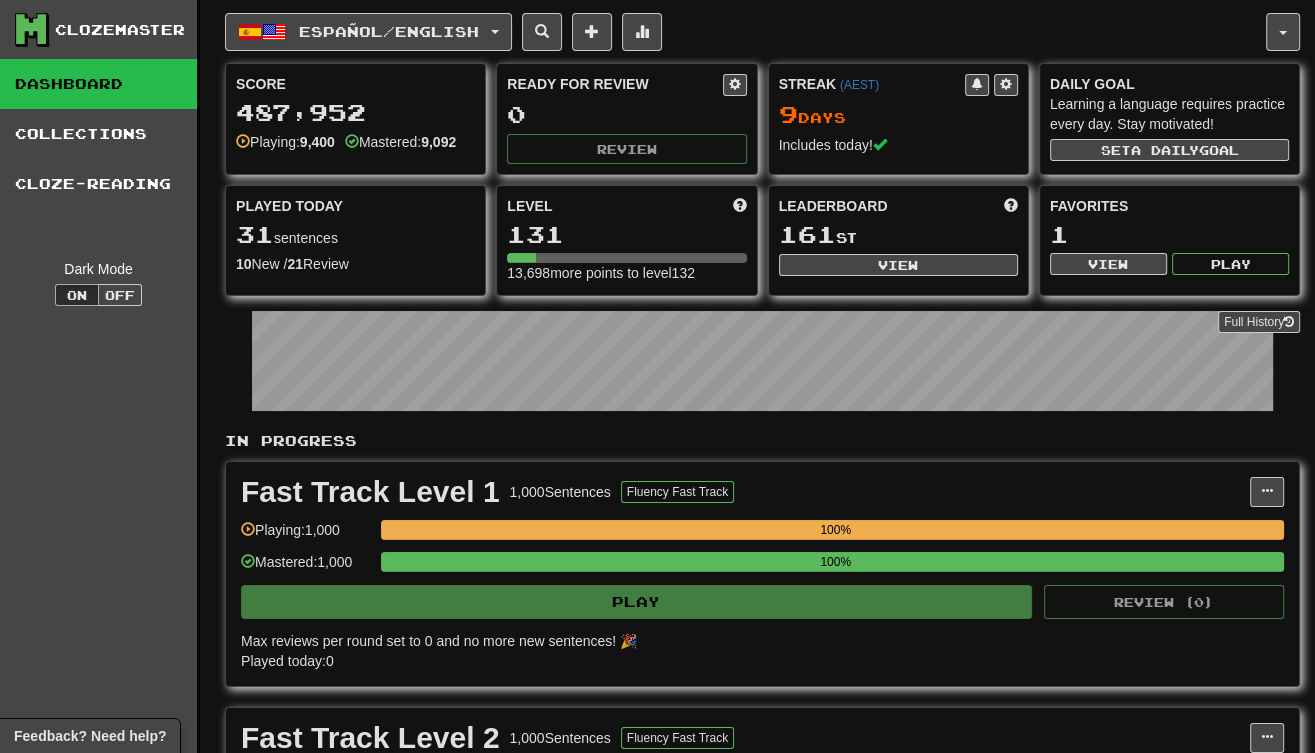 click on "Español  /  English Español  /  English Streak:  9   Review:  0 Points today:  560 中文  /  English Streak:  2   Review:  142 Points today:  64 Français  /  Español Streak:  0   Review:  2,735 Points today:  0 Español  /  Français Streak:  0   Review:  2,684 Points today:  0 Français  /  English Days Played:  3   Review:  278 Points today:  0 English  /  中文 Streak:  0   Review:  0 Points today:  0  Language Pairing" at bounding box center [745, 32] 